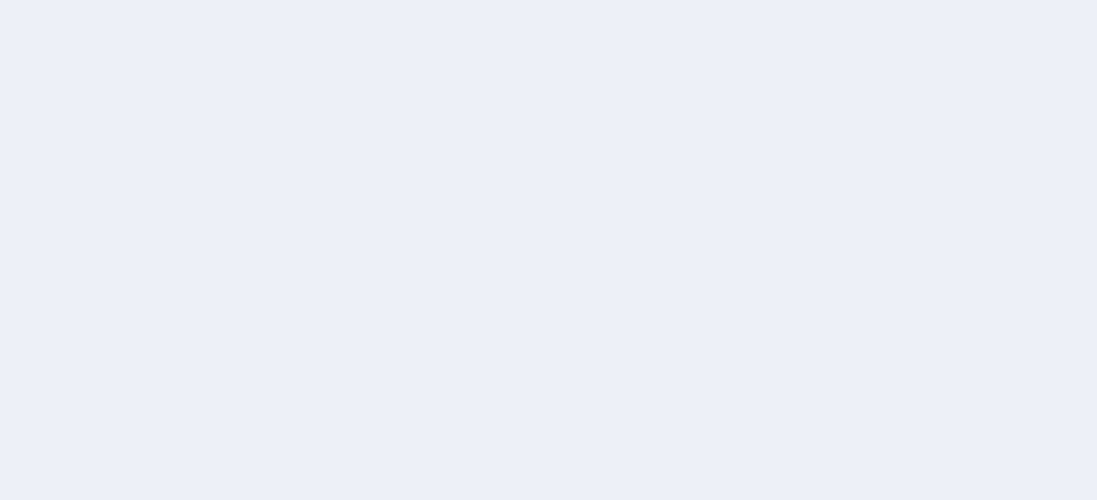 scroll, scrollTop: 0, scrollLeft: 0, axis: both 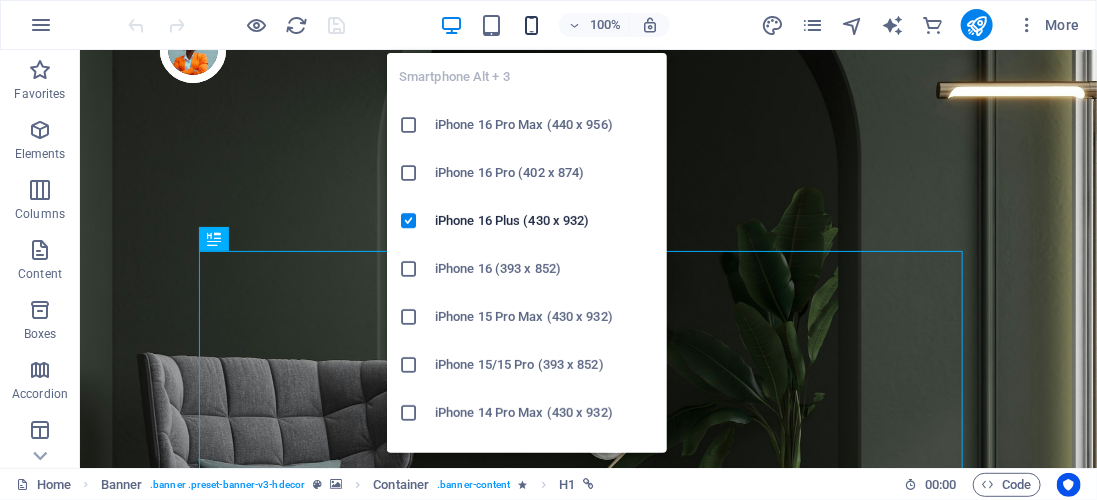 click at bounding box center [531, 25] 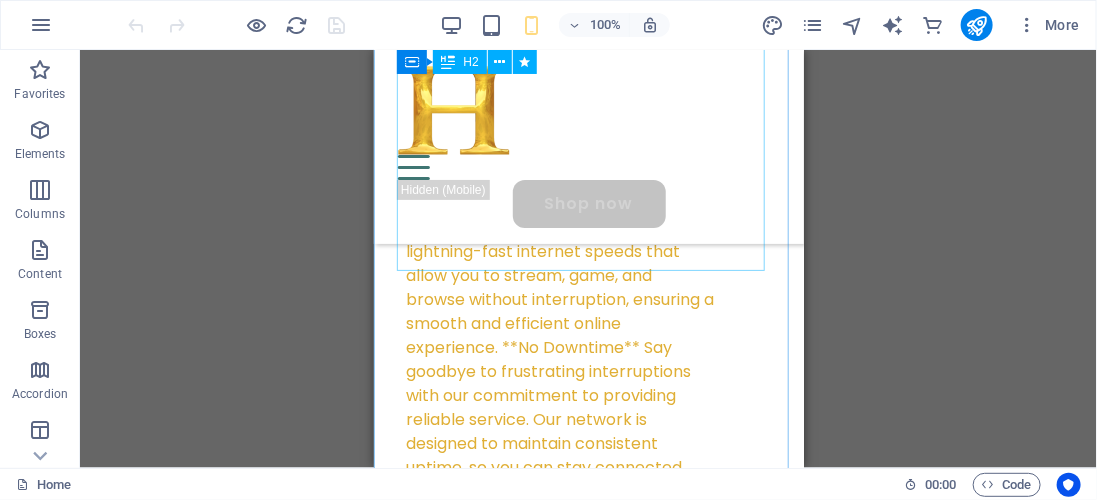 scroll, scrollTop: 3219, scrollLeft: 0, axis: vertical 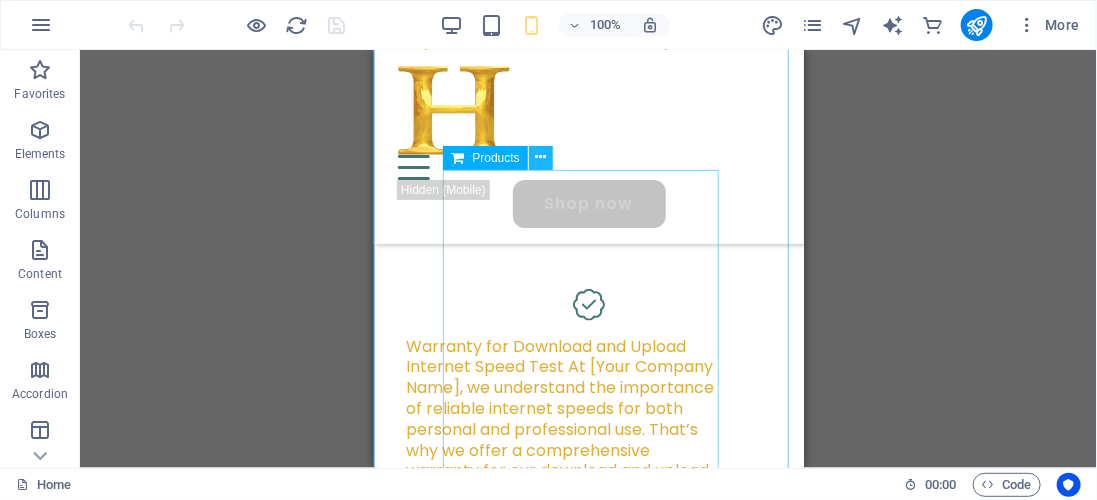 click at bounding box center (541, 158) 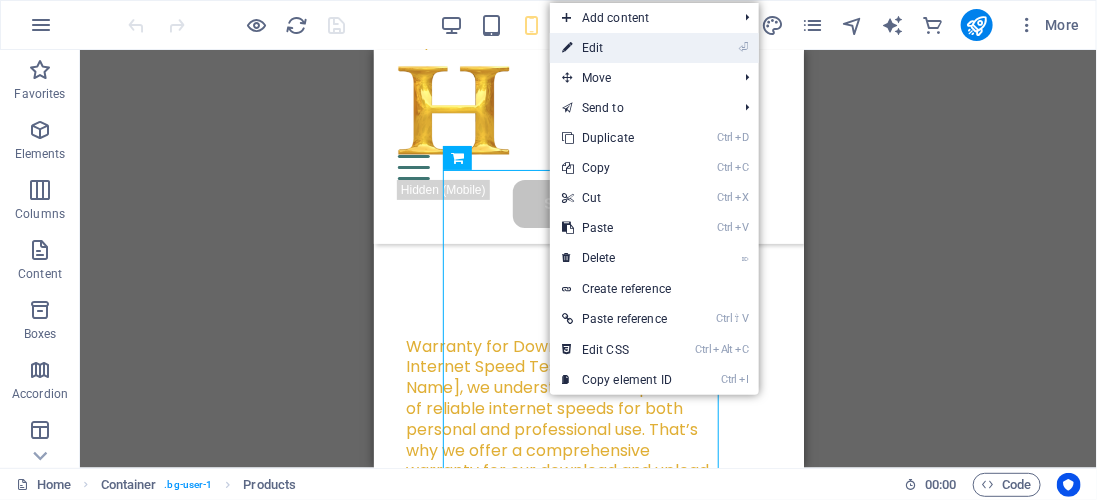 click on "⏎  Edit" at bounding box center (617, 48) 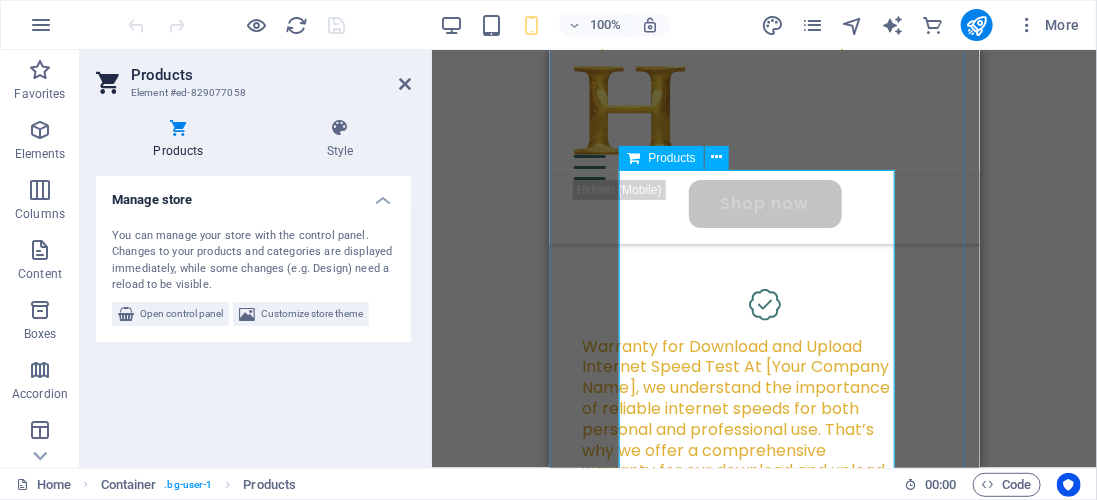 click at bounding box center (764, 2755) 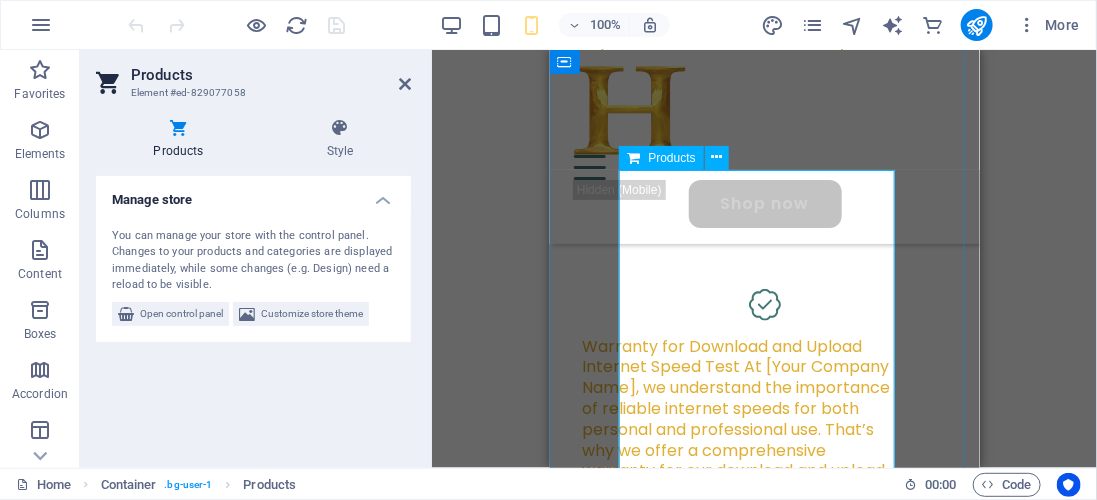 click at bounding box center (764, 2755) 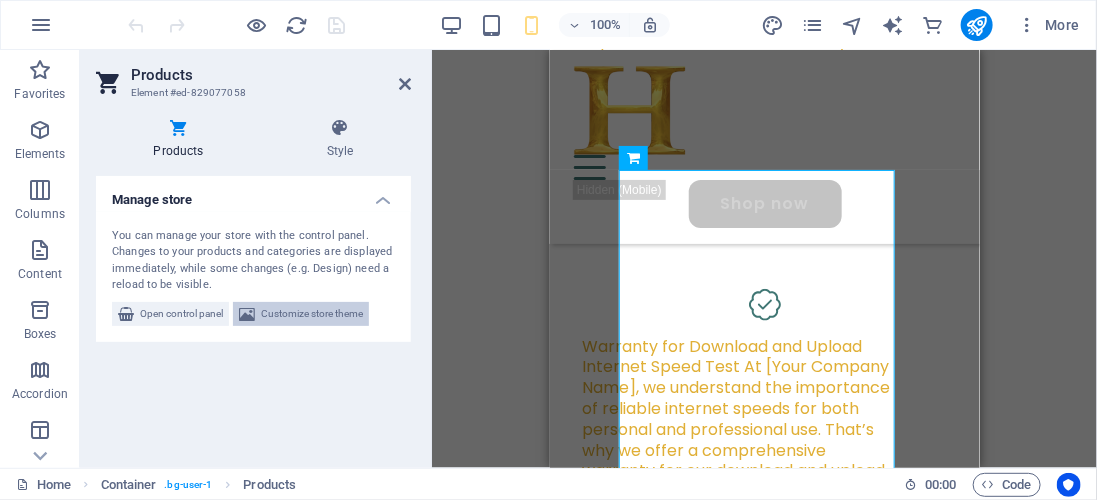 drag, startPoint x: 298, startPoint y: 315, endPoint x: 86, endPoint y: 389, distance: 224.54398 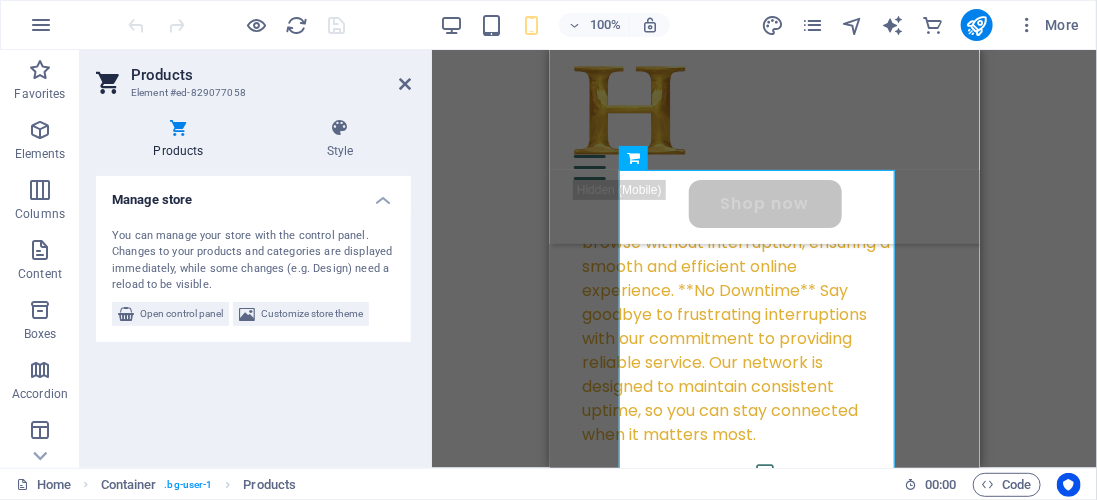 select on "rem" 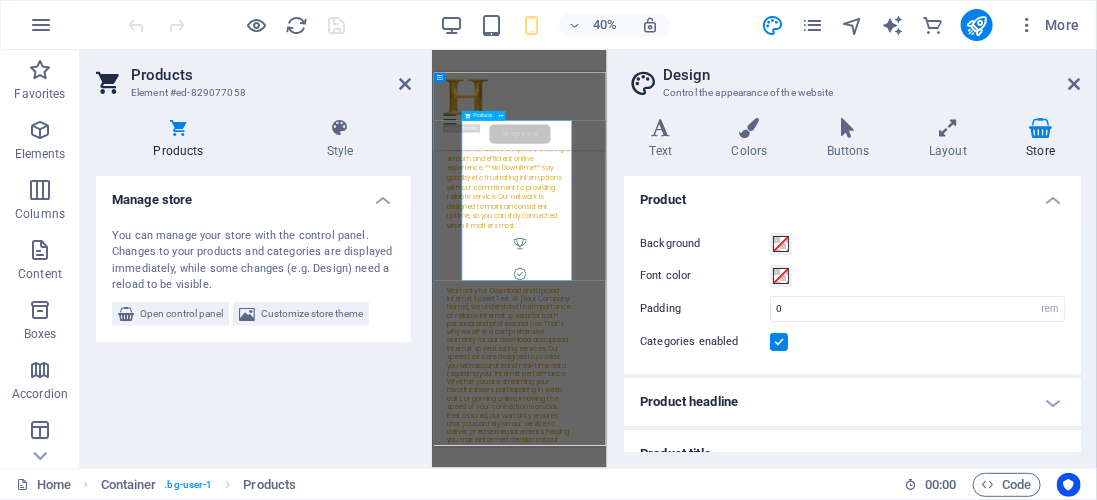 scroll, scrollTop: 3470, scrollLeft: 0, axis: vertical 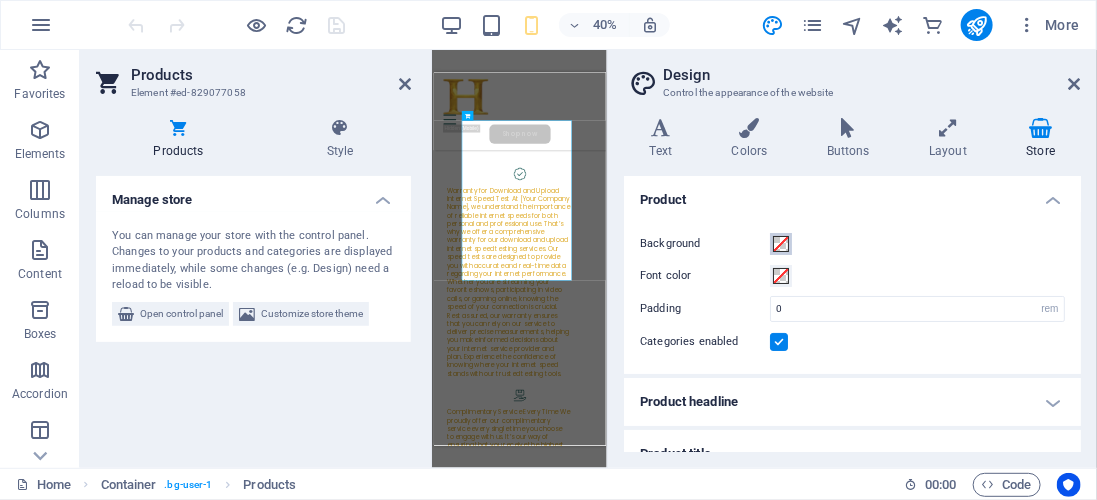 click at bounding box center [781, 244] 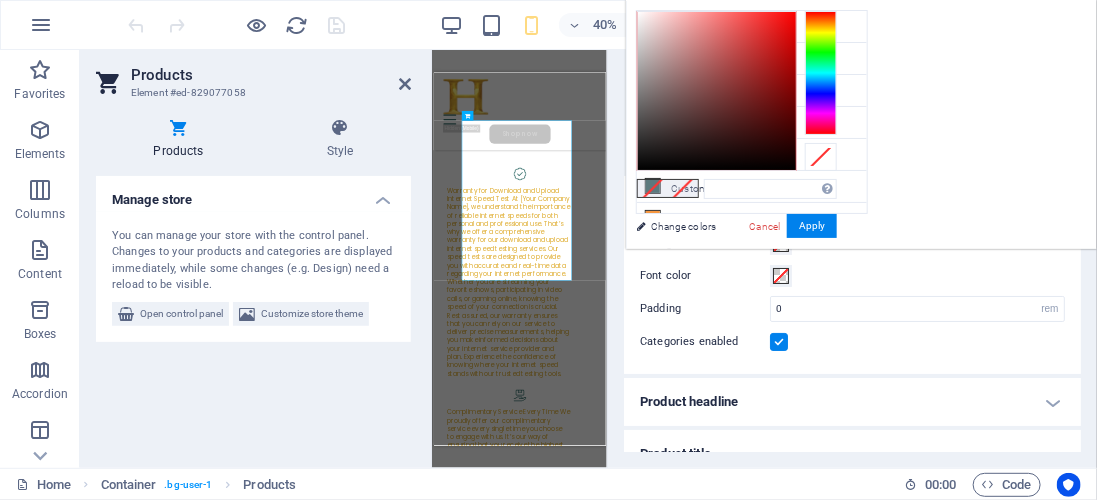 type on "#000000" 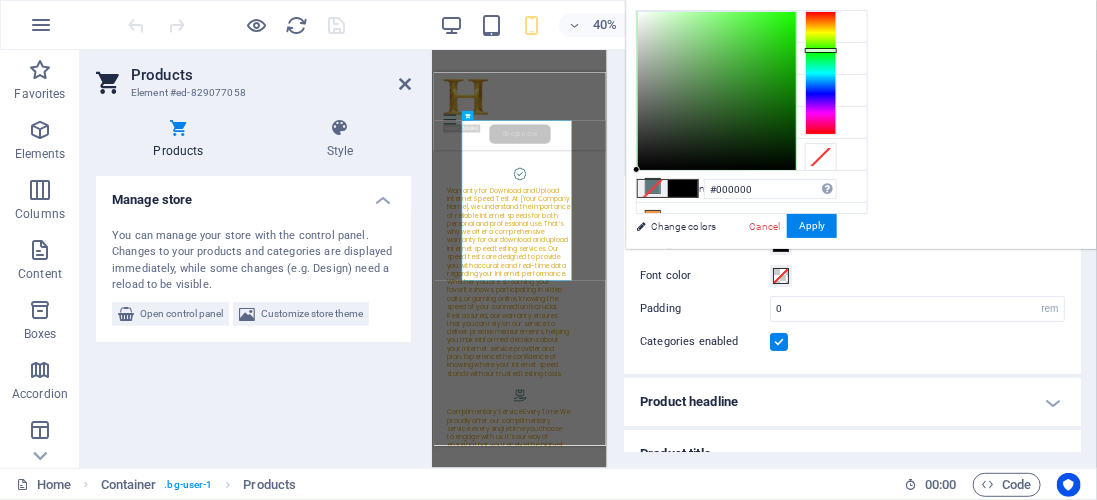 click at bounding box center (821, 73) 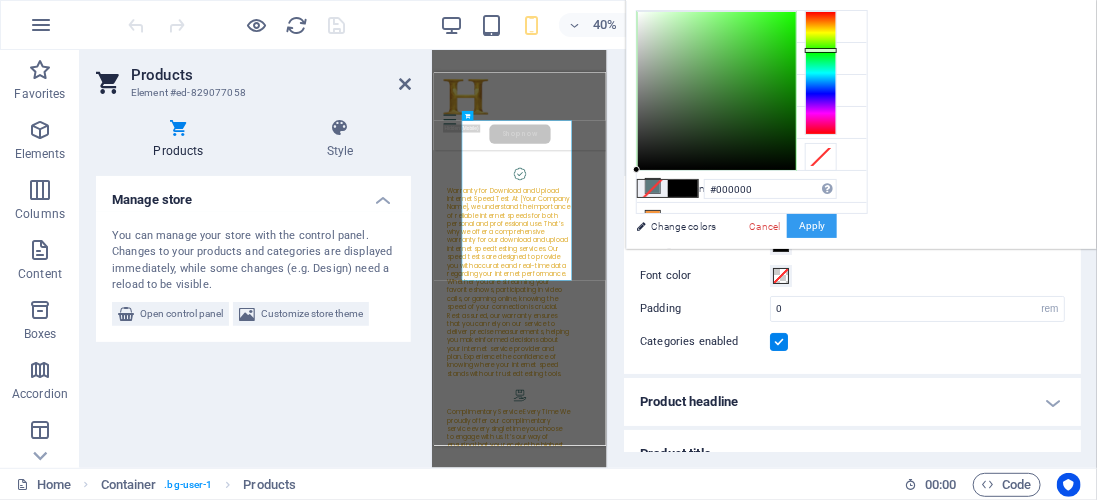 click on "Apply" at bounding box center [812, 226] 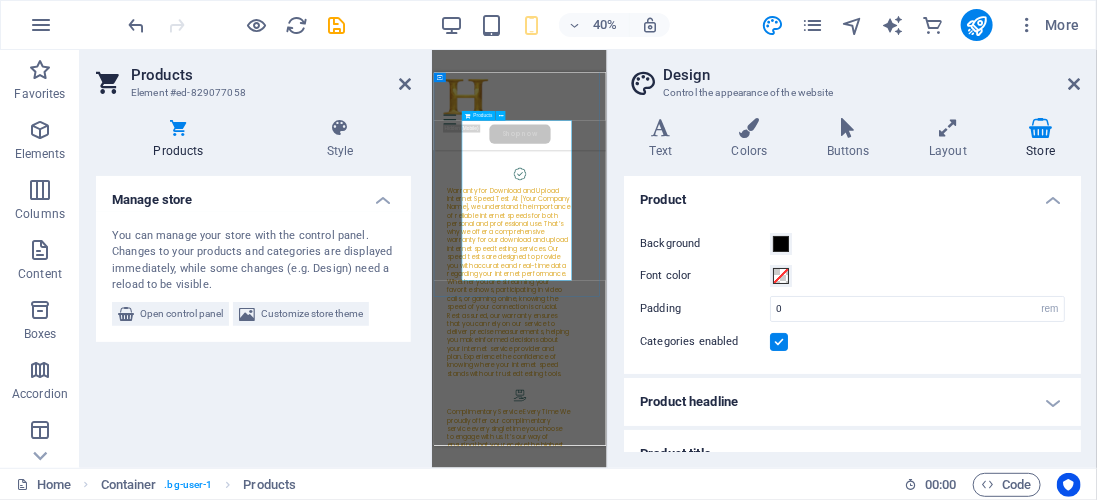 click at bounding box center [648, 2777] 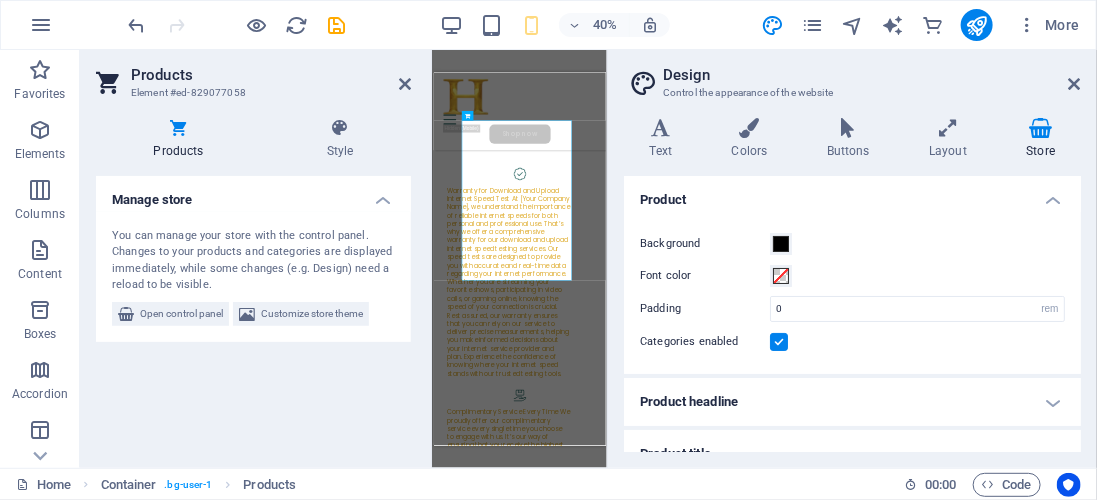 scroll, scrollTop: 99, scrollLeft: 0, axis: vertical 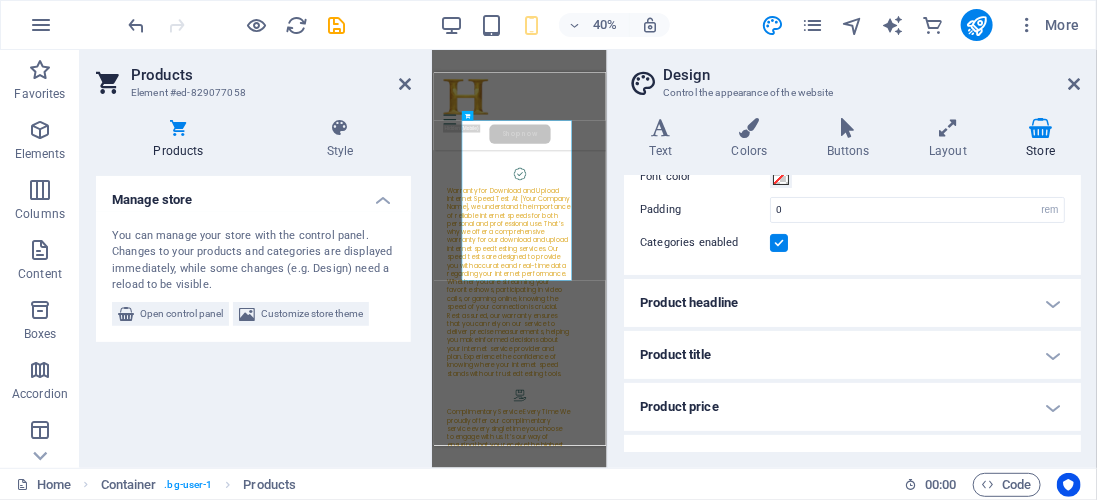 click on "Product headline" at bounding box center (852, 303) 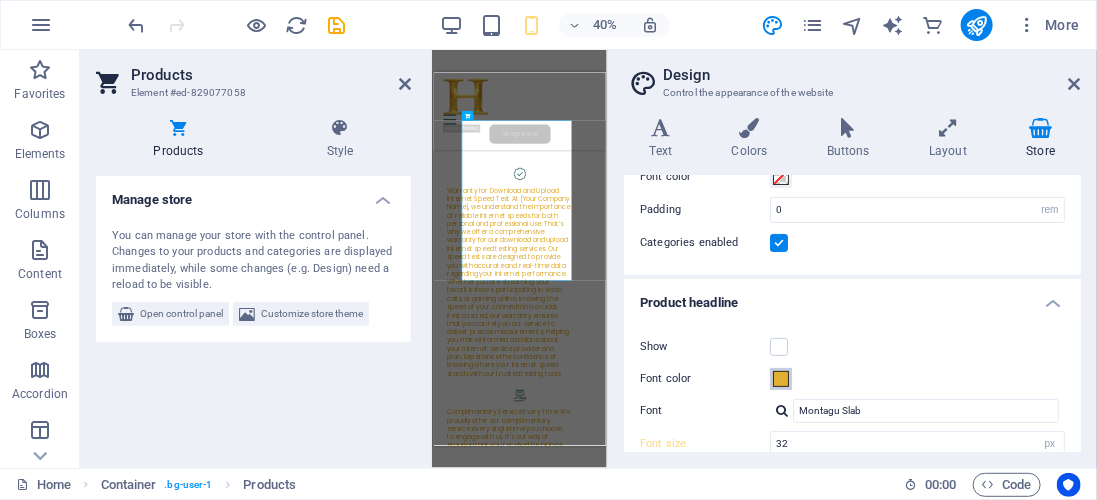 click at bounding box center (781, 379) 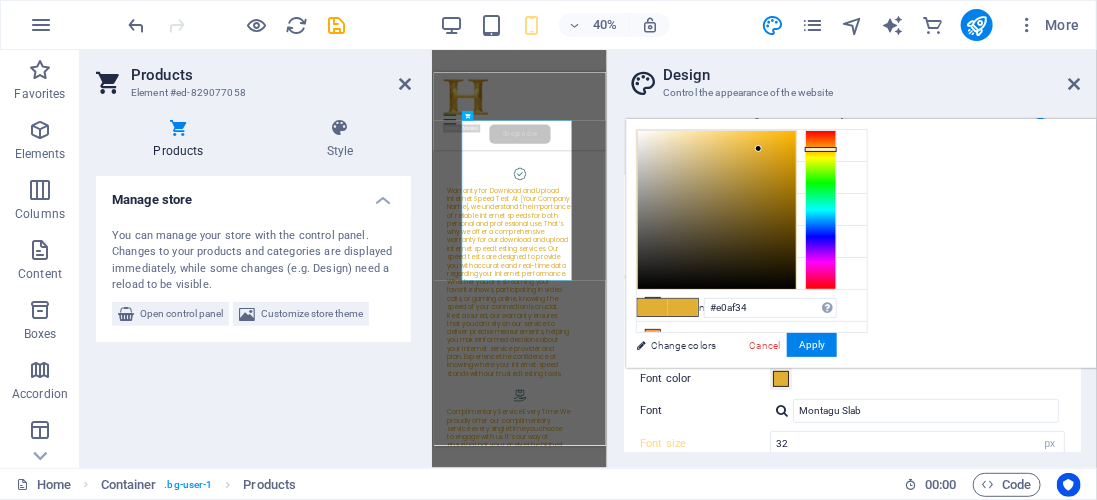 click on "Font" at bounding box center [705, 411] 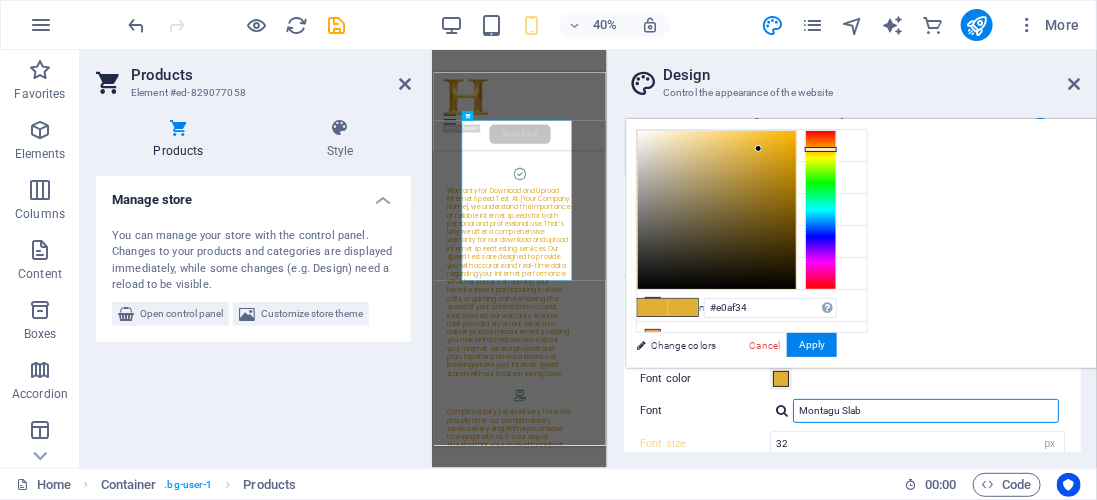 click on "Montagu Slab" at bounding box center (926, 411) 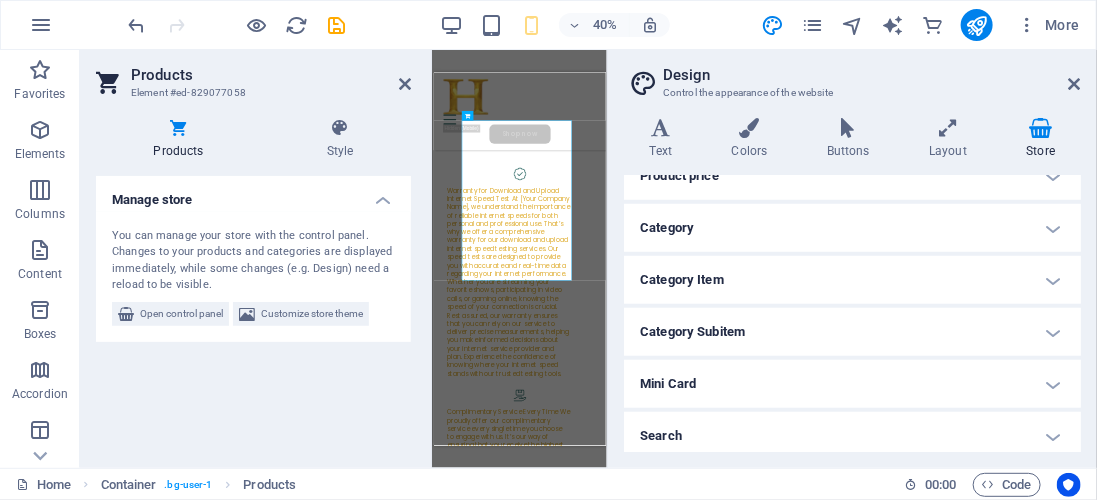 scroll, scrollTop: 552, scrollLeft: 0, axis: vertical 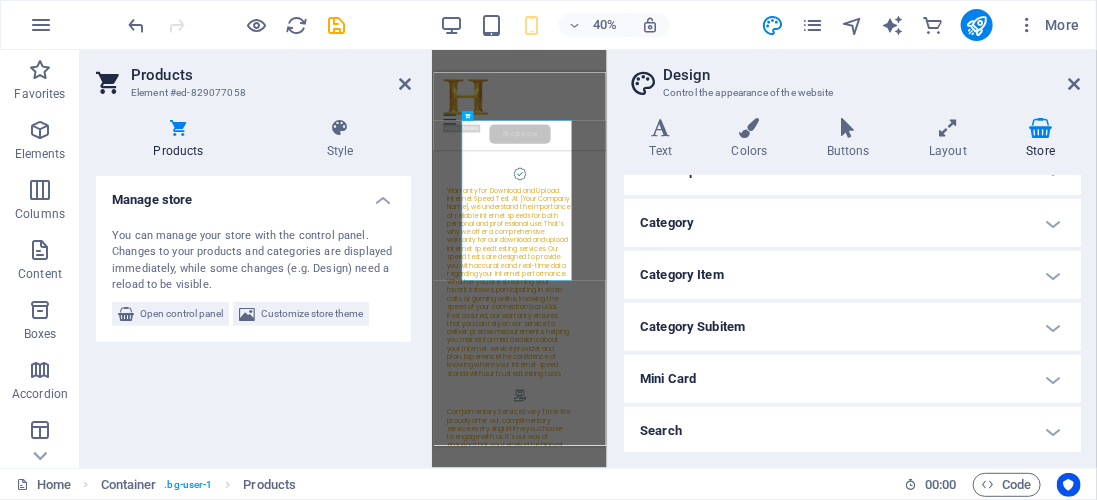 click on "Category" at bounding box center [852, 223] 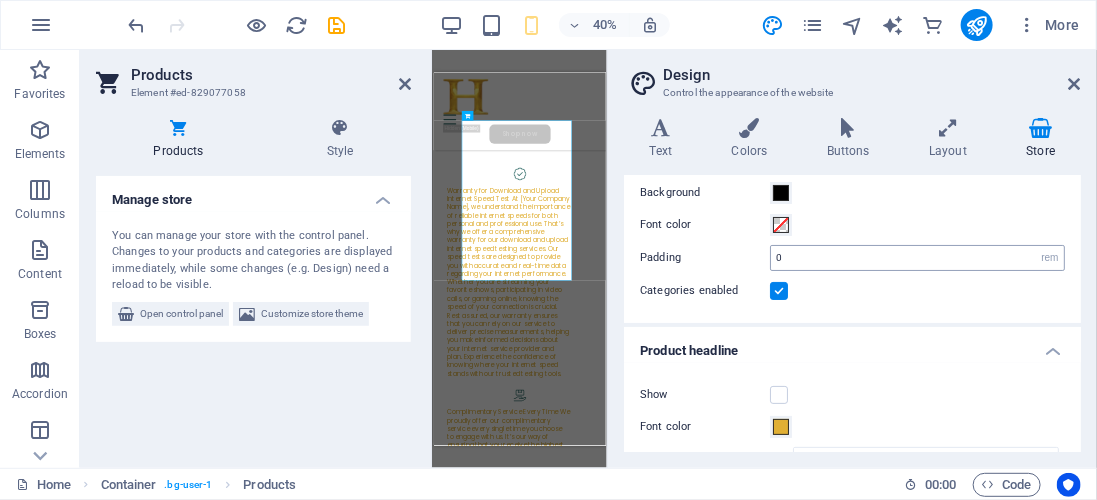 scroll, scrollTop: 0, scrollLeft: 0, axis: both 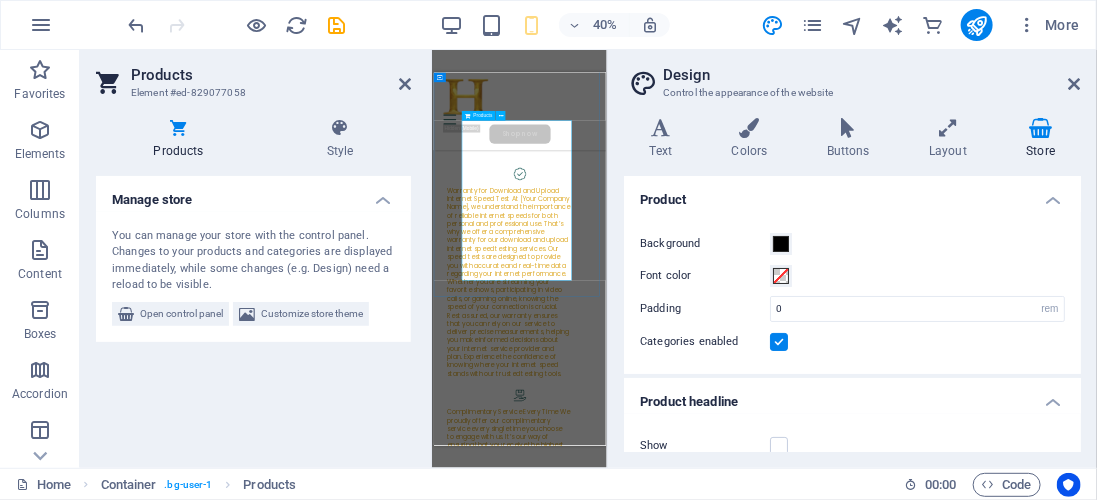 click at bounding box center (648, 2777) 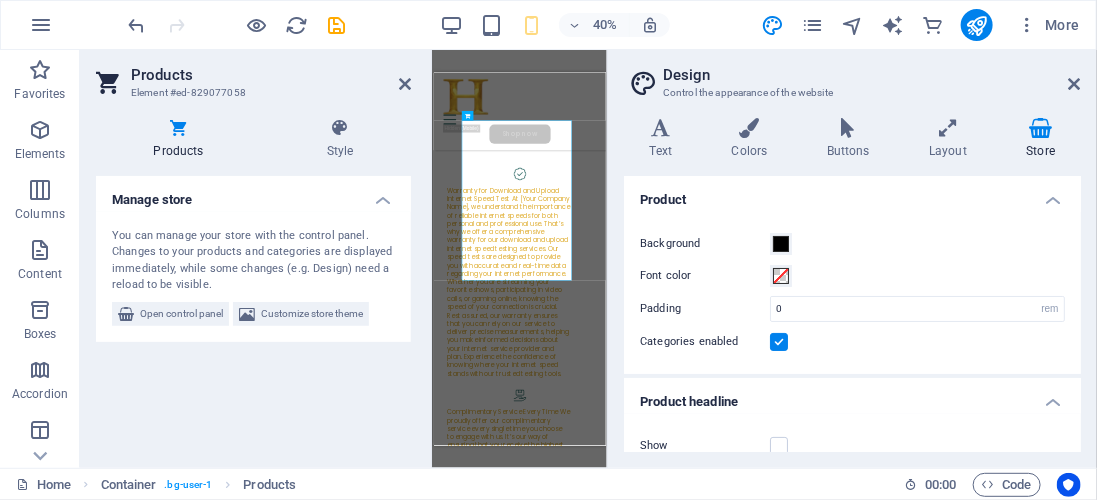 click on "Design" at bounding box center [872, 75] 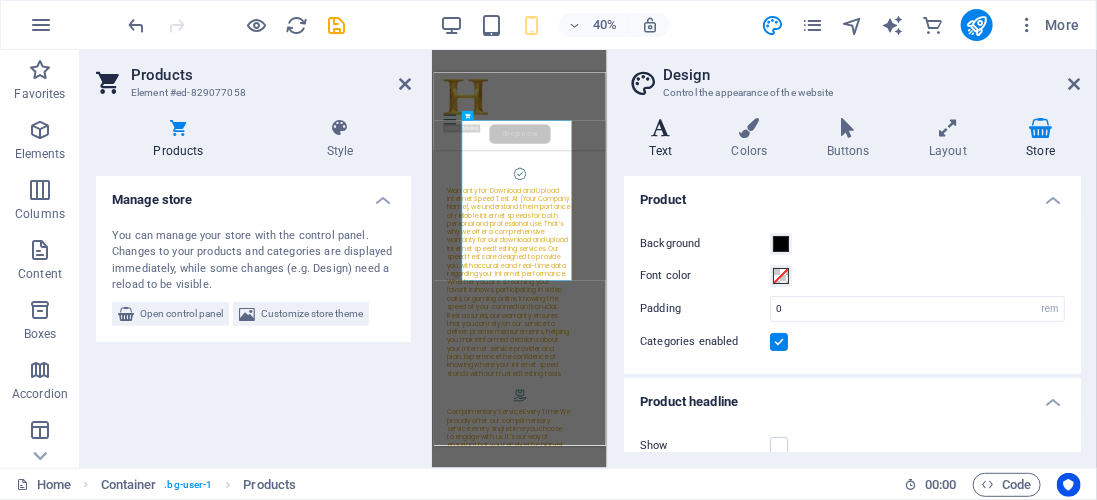 click at bounding box center (661, 128) 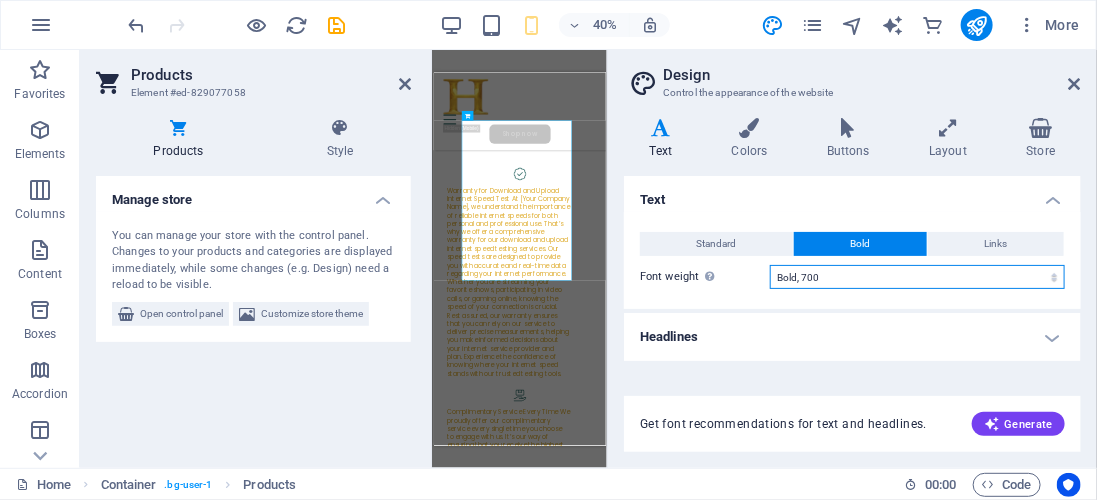 click on "Thin, 100 Extra-light, 200 Light, 300 Regular, 400 Medium, 500 Semi-bold, 600 Bold, 700 Extra-bold, 800 Black, 900" at bounding box center [917, 277] 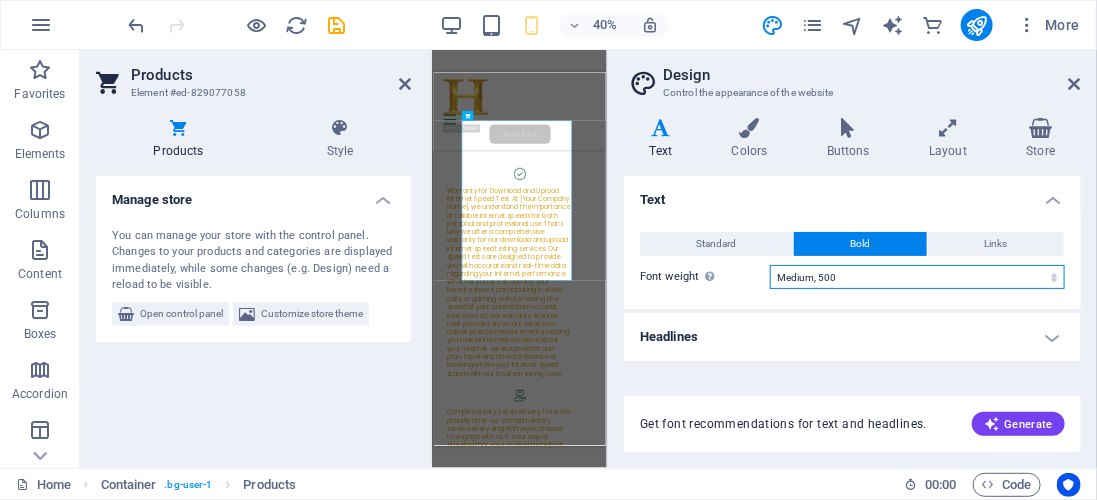 click on "Thin, 100 Extra-light, 200 Light, 300 Regular, 400 Medium, 500 Semi-bold, 600 Bold, 700 Extra-bold, 800 Black, 900" at bounding box center [917, 277] 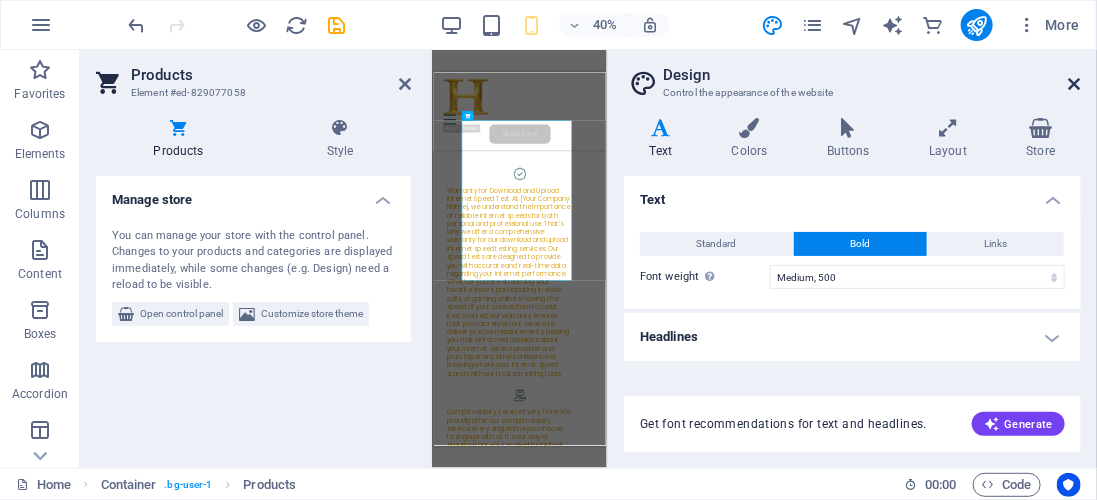 click on "Design" at bounding box center (872, 75) 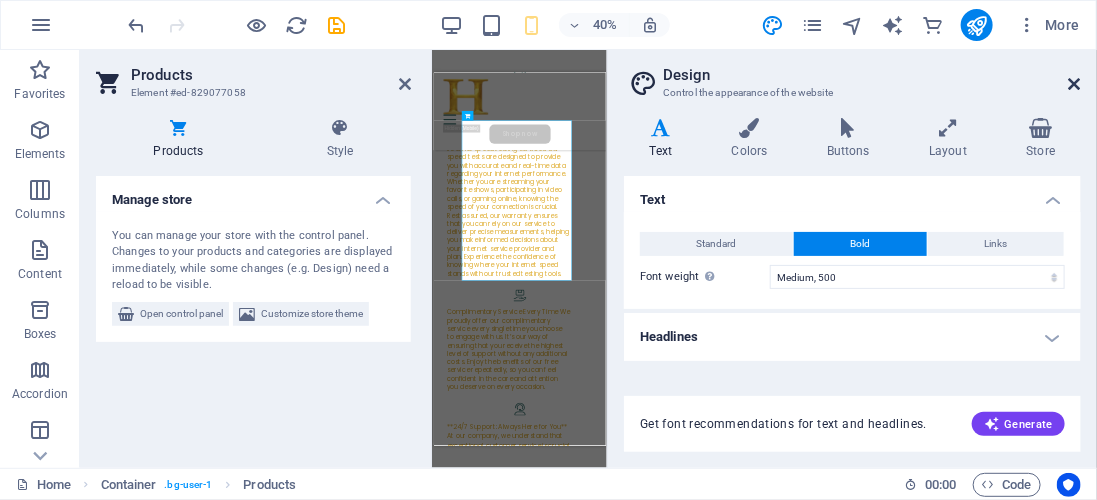 scroll, scrollTop: 3219, scrollLeft: 0, axis: vertical 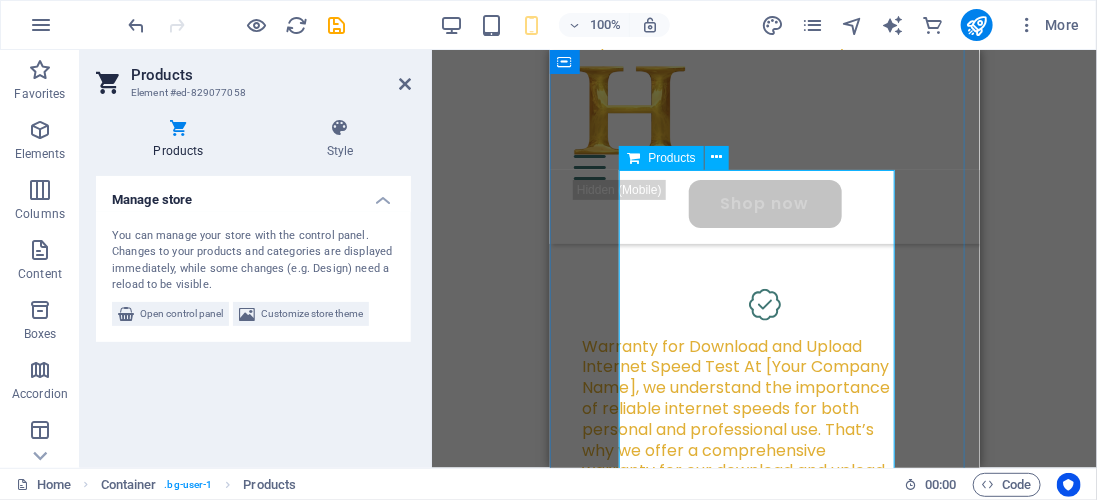 click at bounding box center (764, 2755) 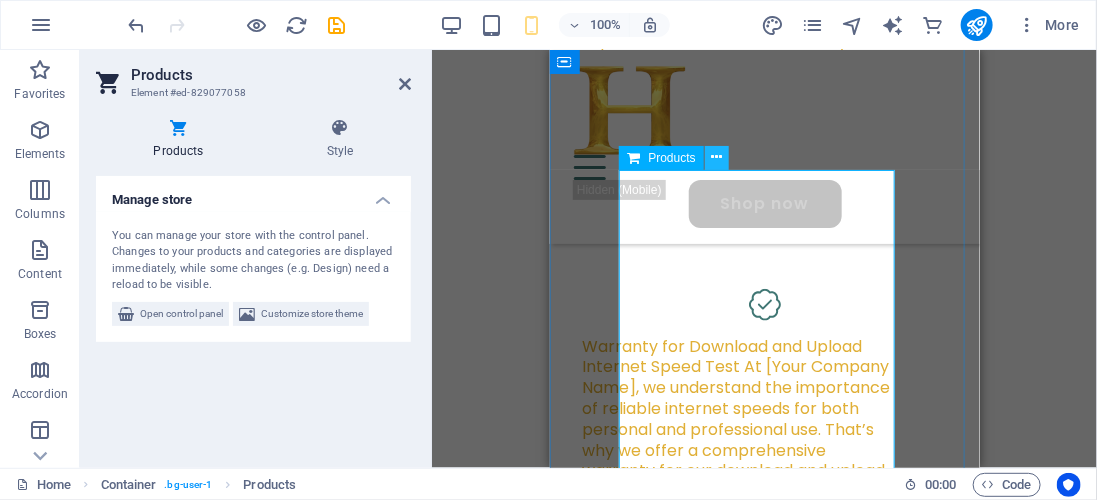 click at bounding box center (716, 157) 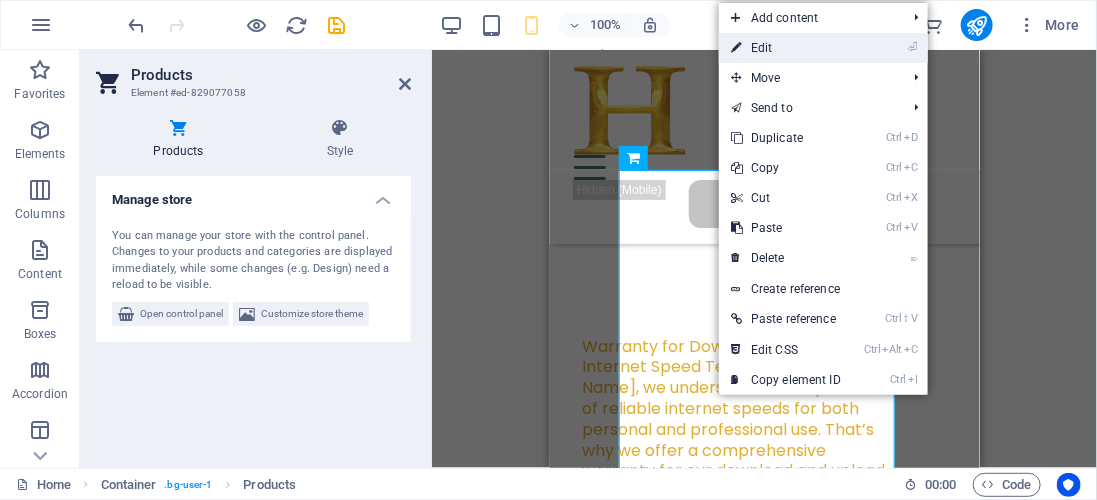 click on "⏎  Edit" at bounding box center (786, 48) 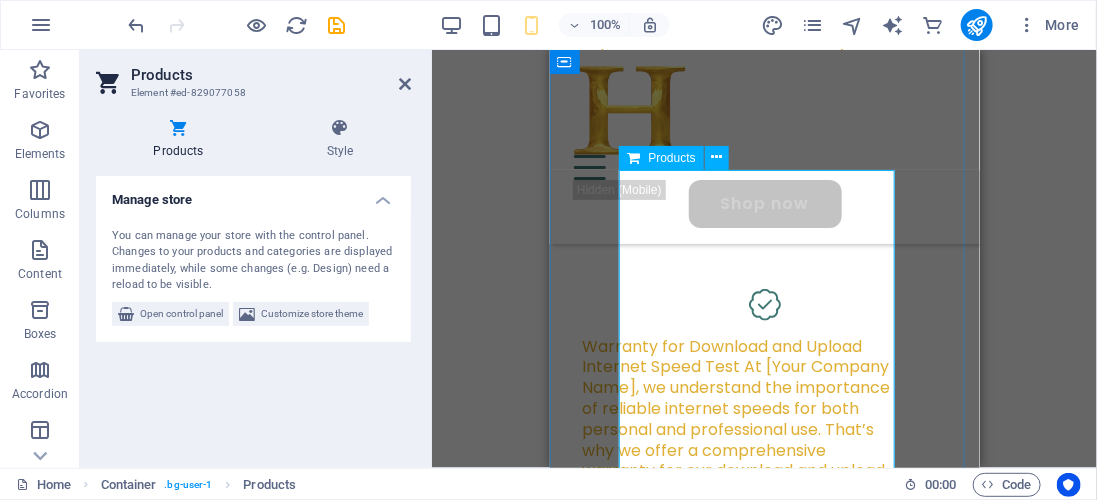 click at bounding box center (764, 2755) 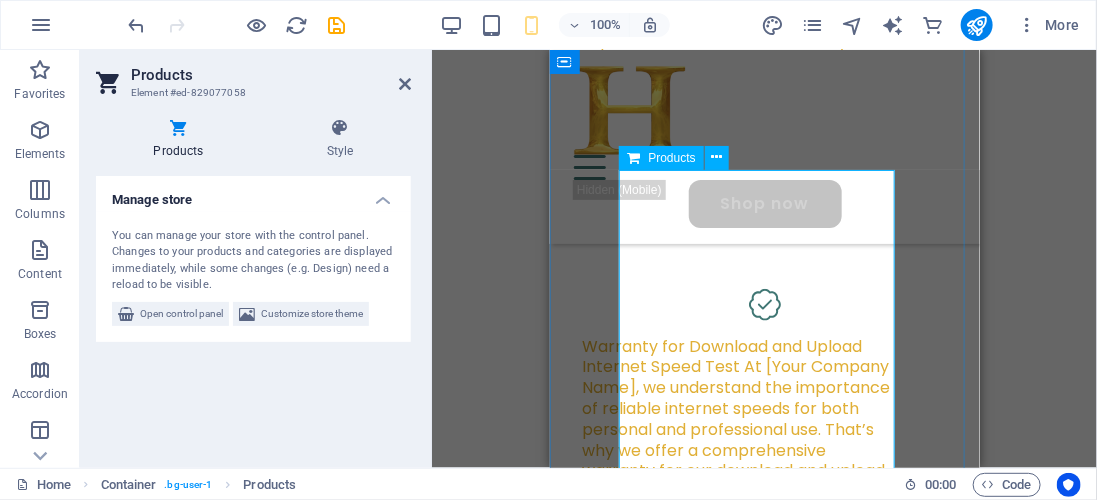 click at bounding box center [764, 2755] 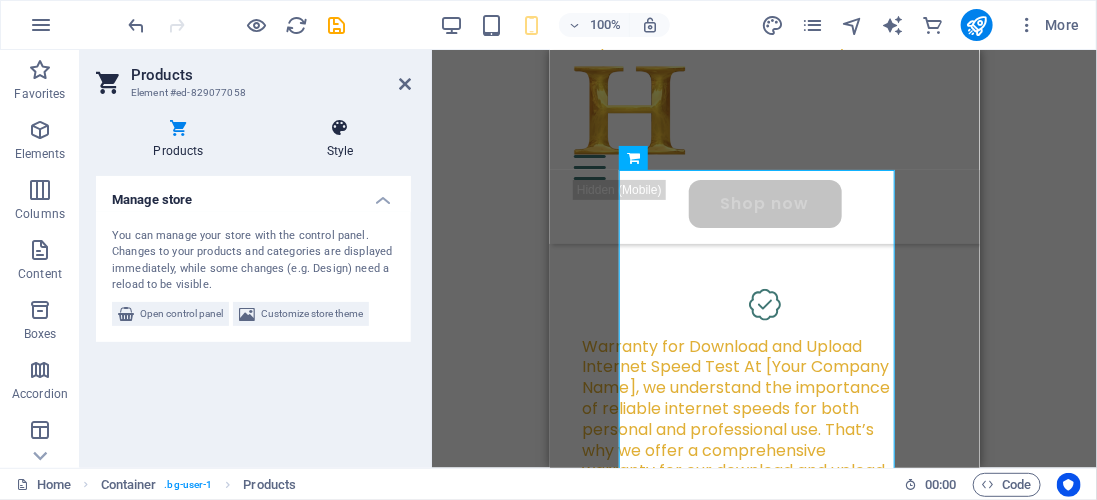click on "Style" at bounding box center (340, 139) 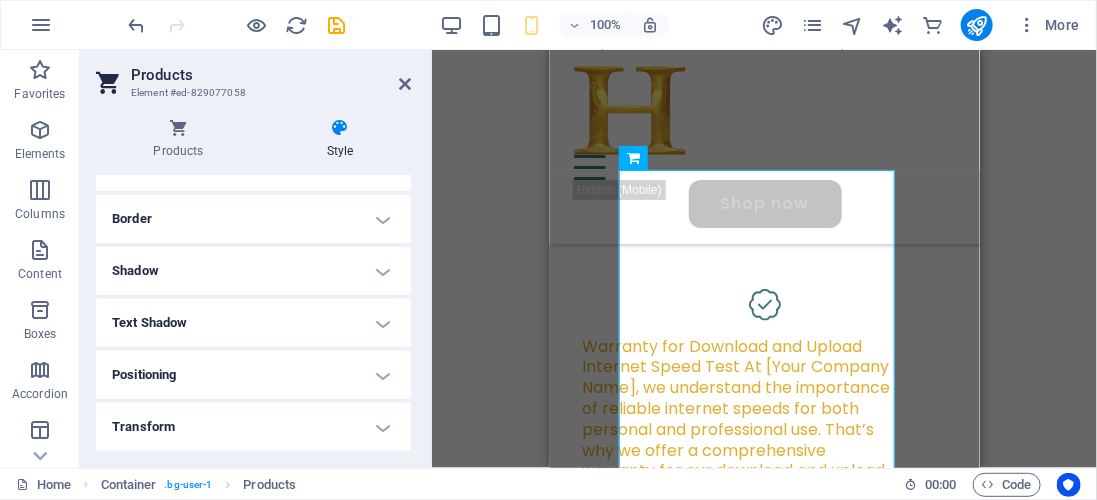 scroll, scrollTop: 414, scrollLeft: 0, axis: vertical 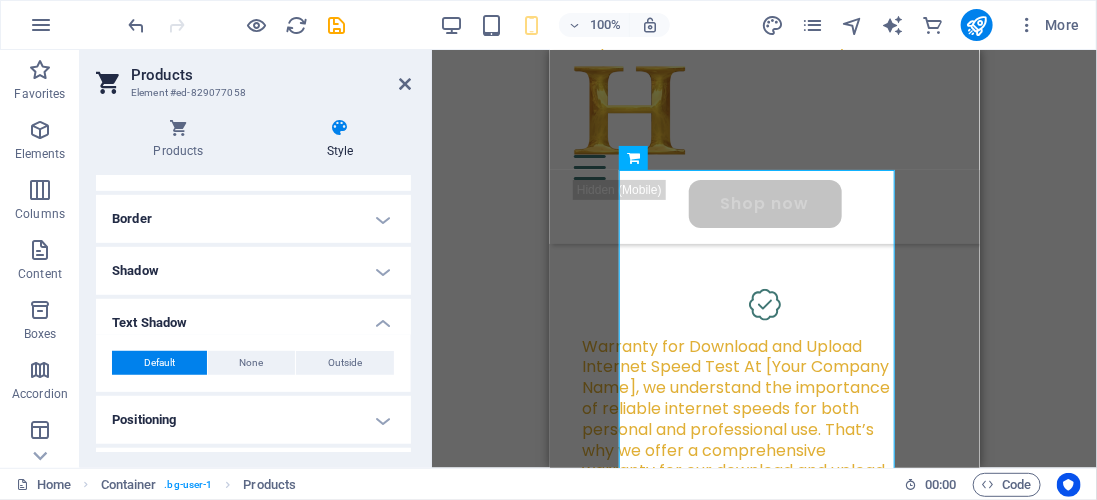 click on "Text Shadow" at bounding box center [253, 317] 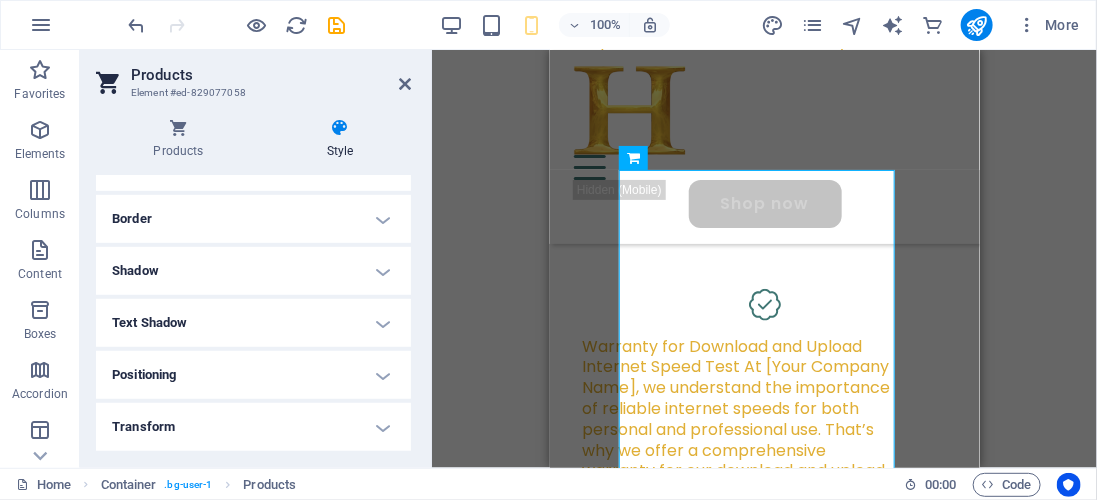 scroll, scrollTop: 567, scrollLeft: 0, axis: vertical 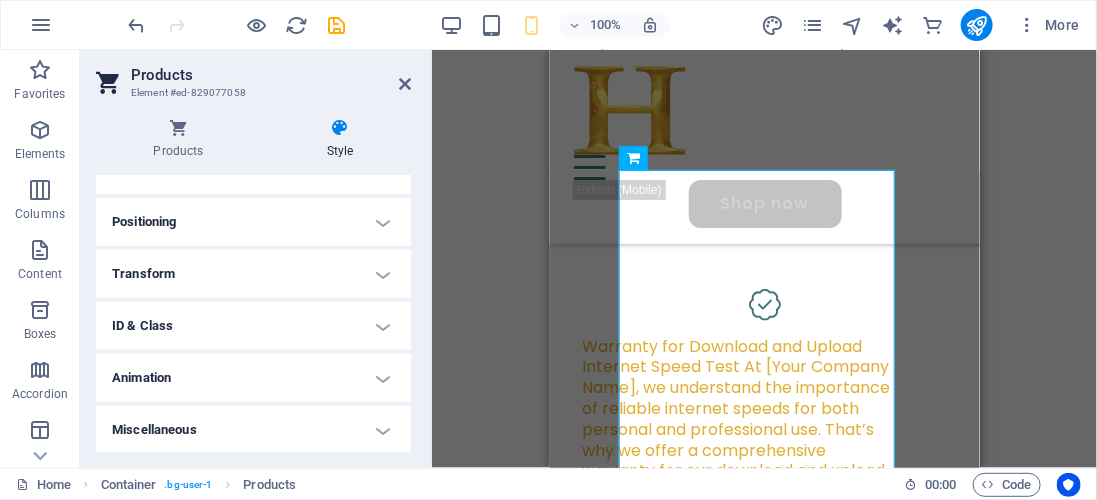 click on "ID & Class" at bounding box center (253, 326) 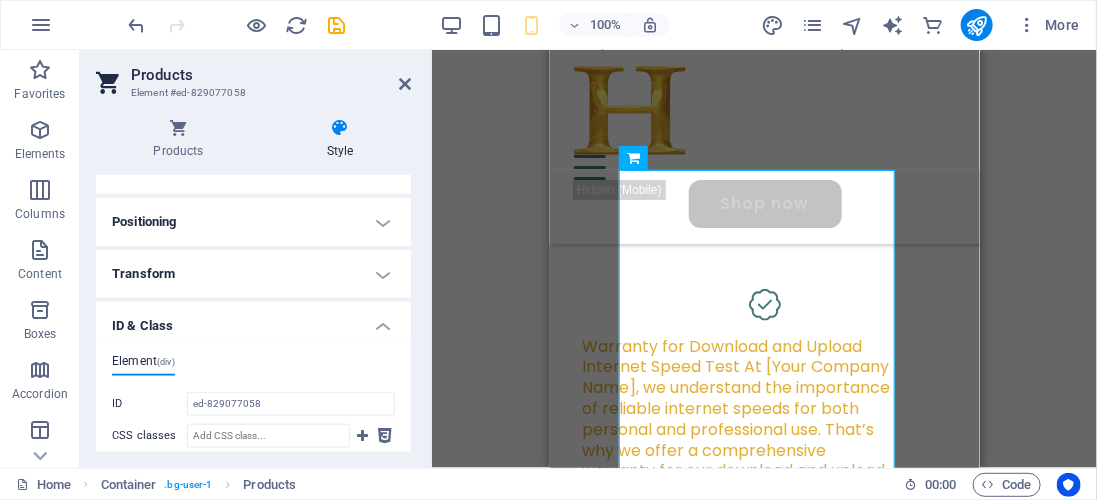 click on "ID & Class" at bounding box center [253, 320] 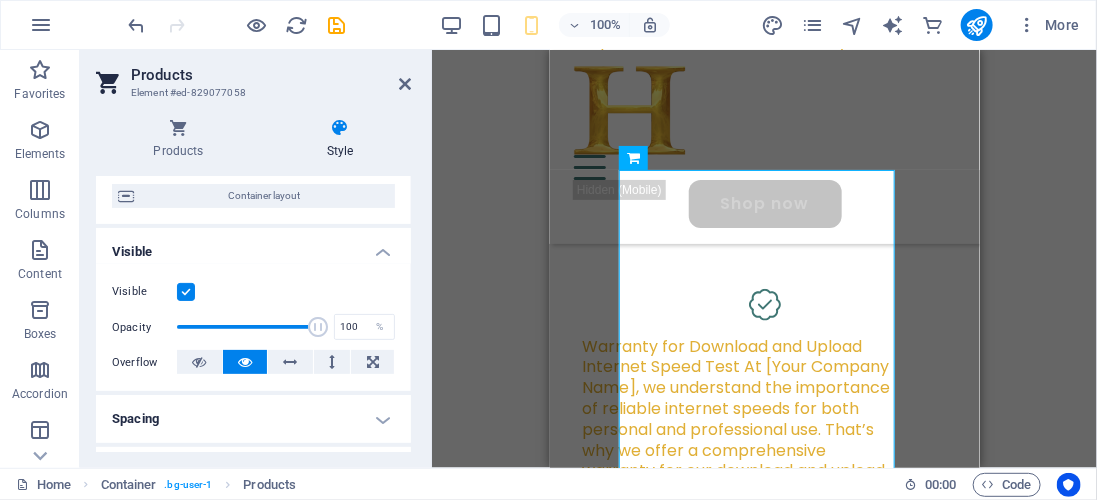 scroll, scrollTop: 153, scrollLeft: 0, axis: vertical 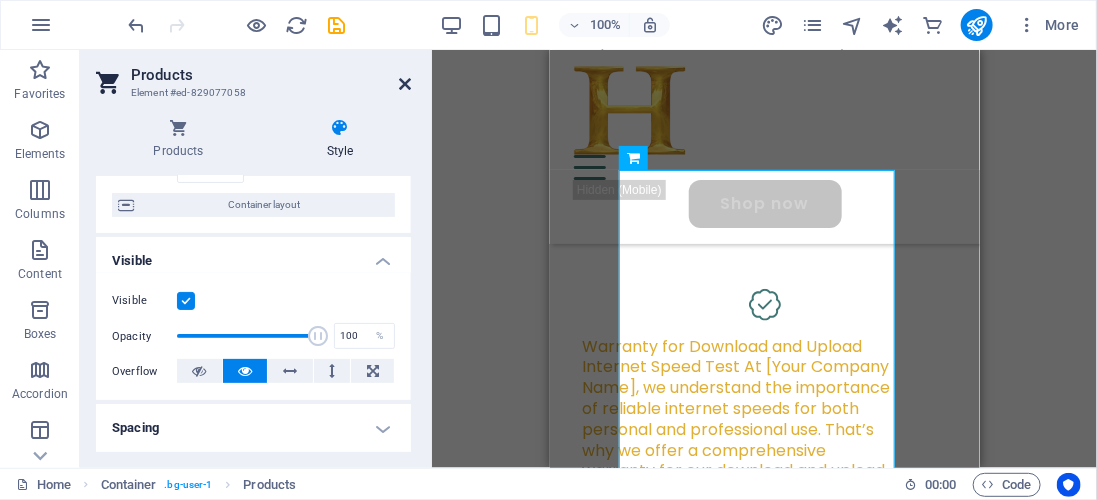 click at bounding box center [405, 84] 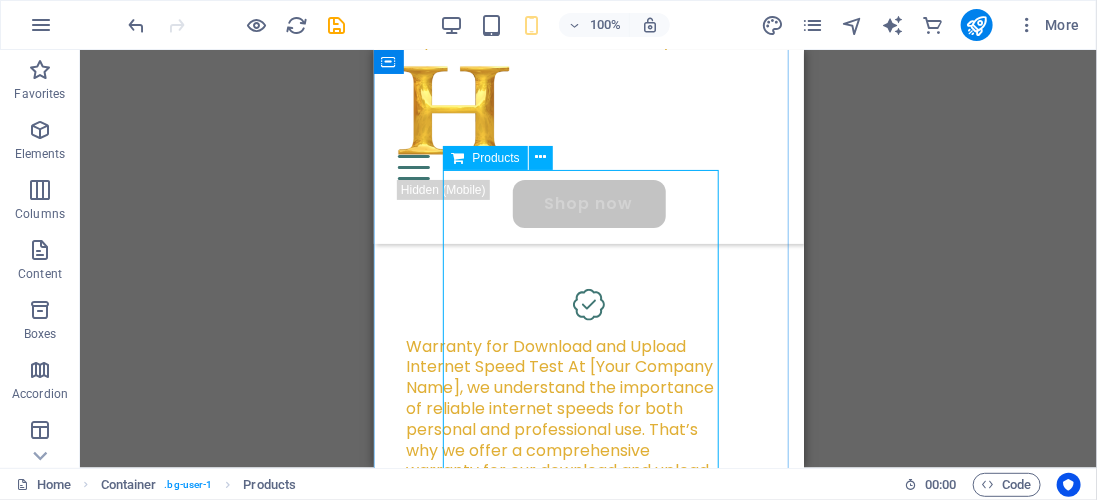 click at bounding box center [588, 2755] 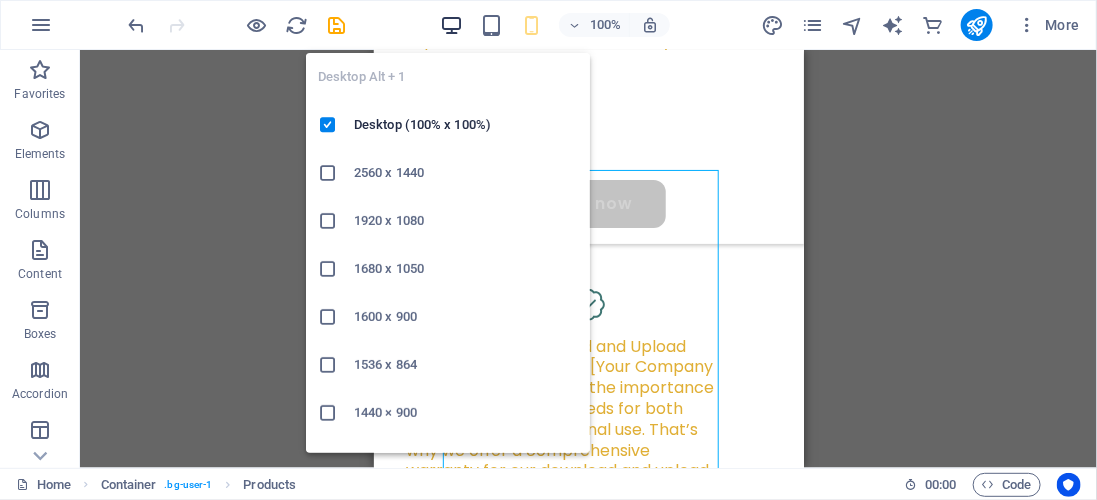click at bounding box center [451, 25] 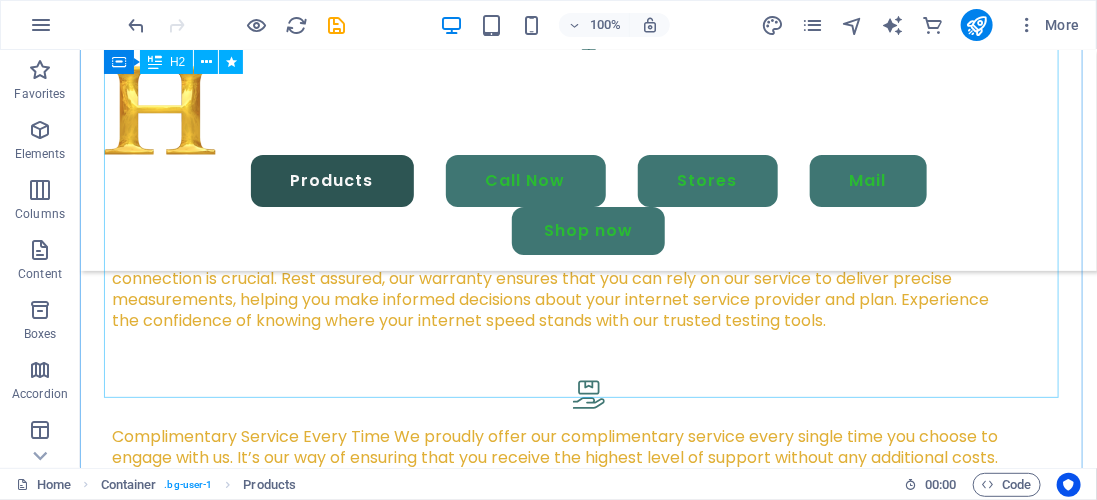 scroll, scrollTop: 3273, scrollLeft: 0, axis: vertical 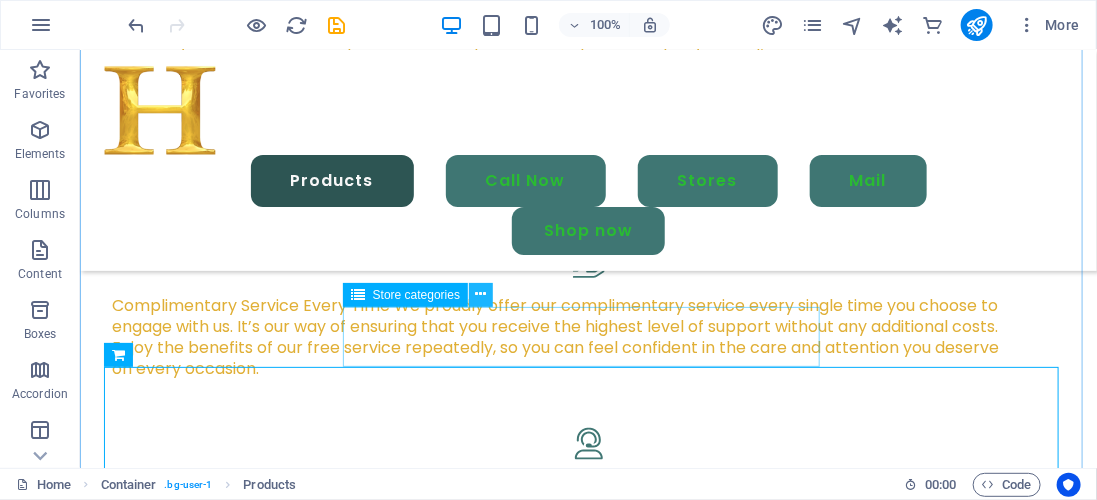 click at bounding box center [481, 294] 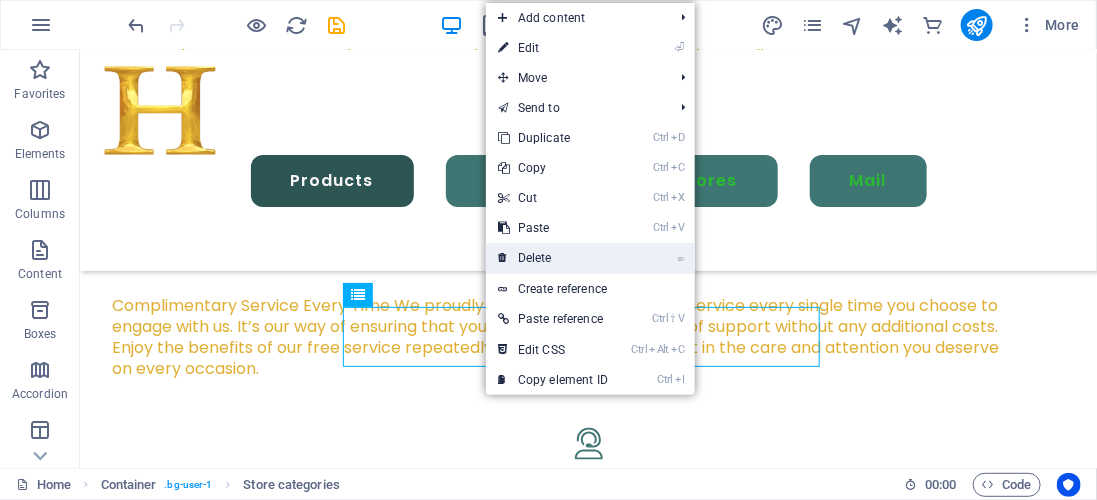 click on "⌦  Delete" at bounding box center (553, 258) 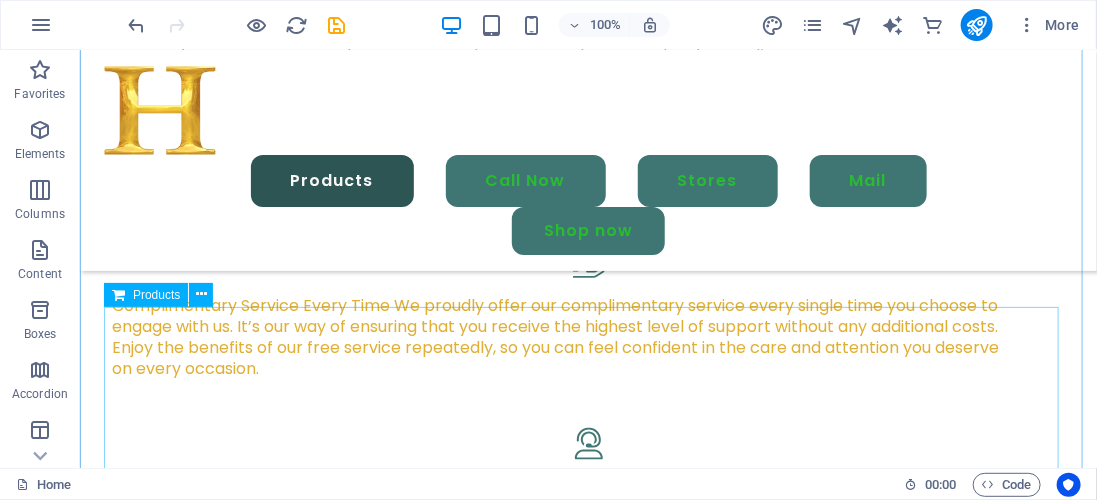 click at bounding box center (587, 2034) 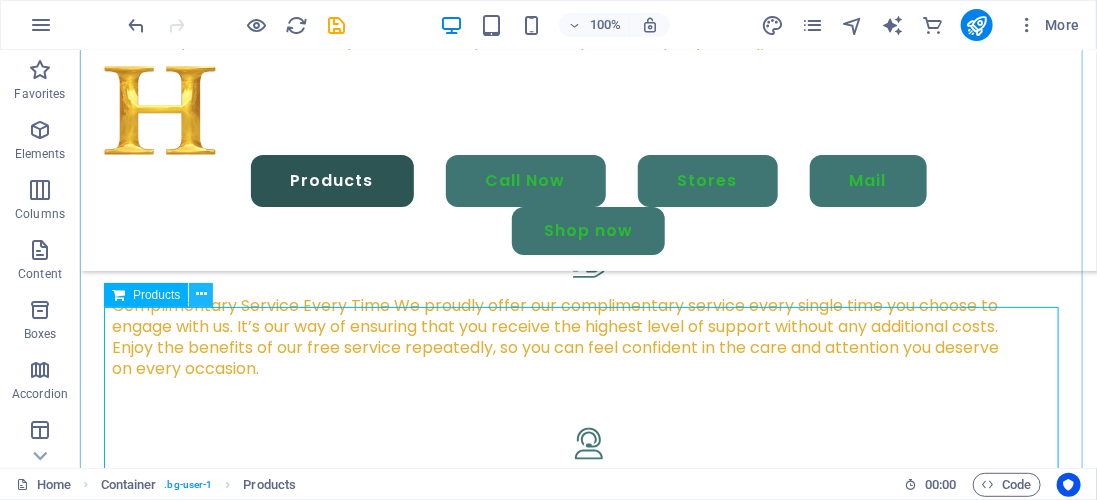 click at bounding box center (201, 294) 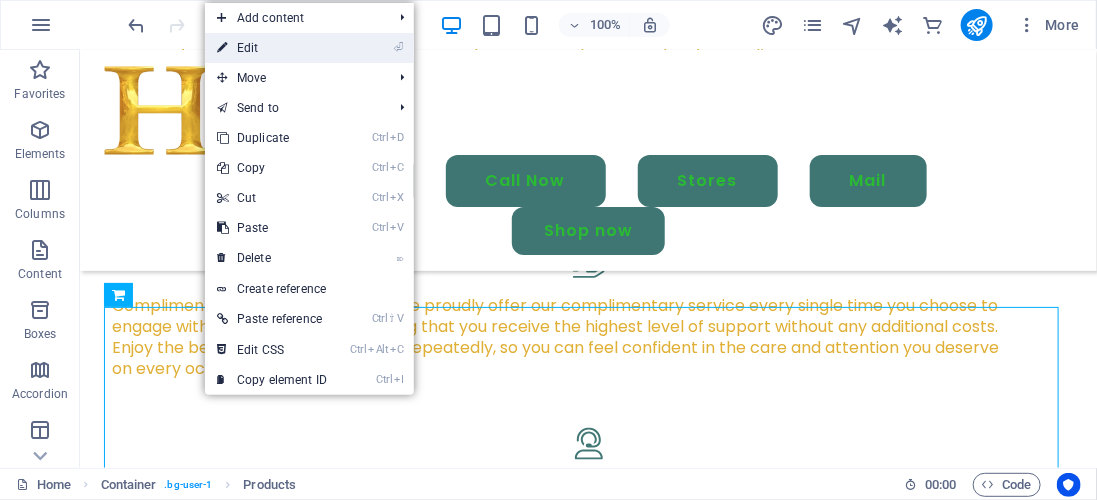click on "⏎  Edit" at bounding box center (272, 48) 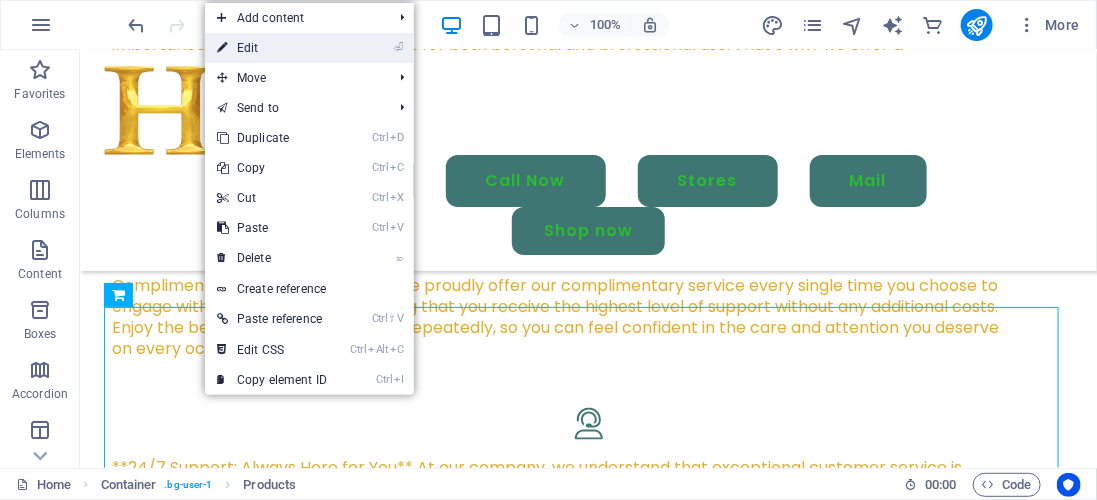 scroll, scrollTop: 3252, scrollLeft: 0, axis: vertical 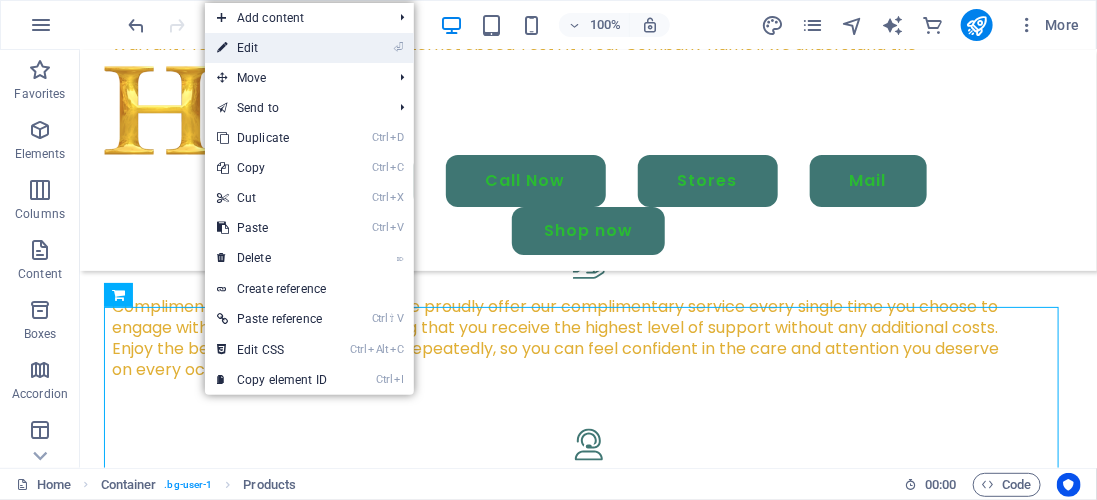 select on "%" 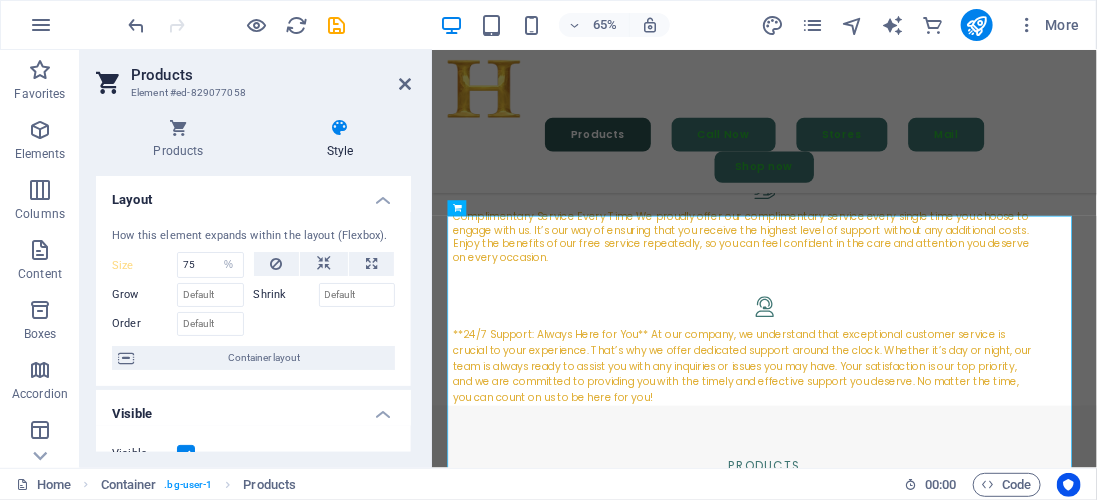 type 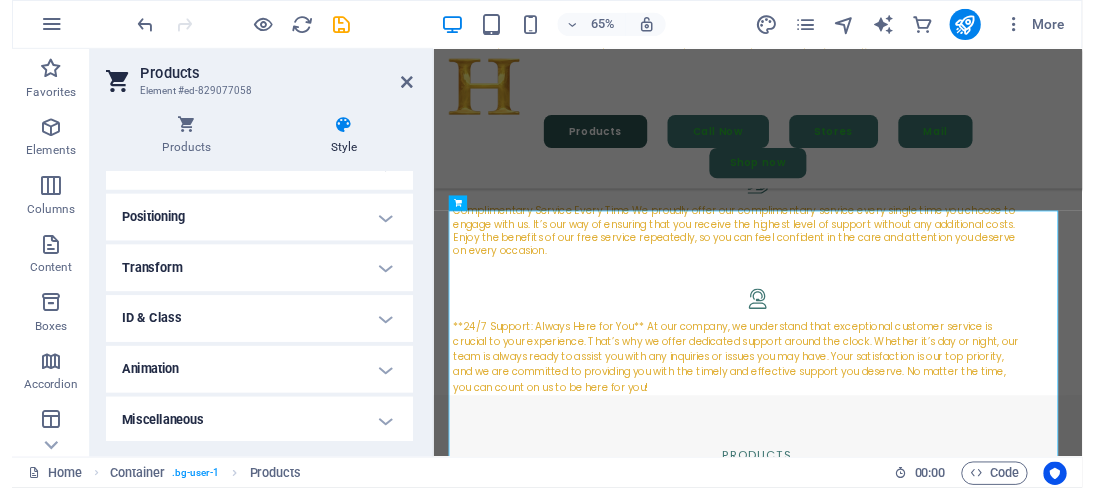 scroll, scrollTop: 0, scrollLeft: 0, axis: both 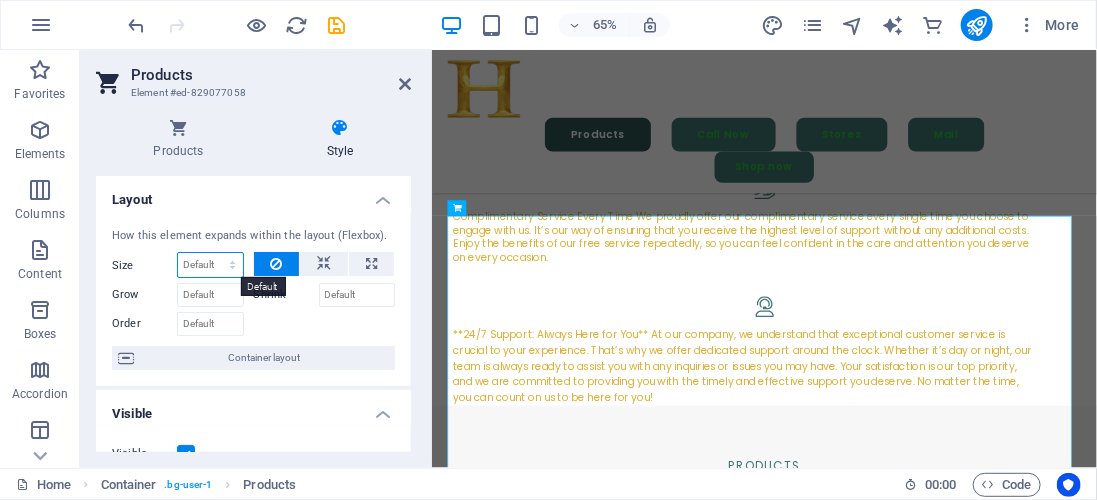 click on "Default auto px % 1/1 1/2 1/3 1/4 1/5 1/6 1/7 1/8 1/9 1/10" at bounding box center (210, 265) 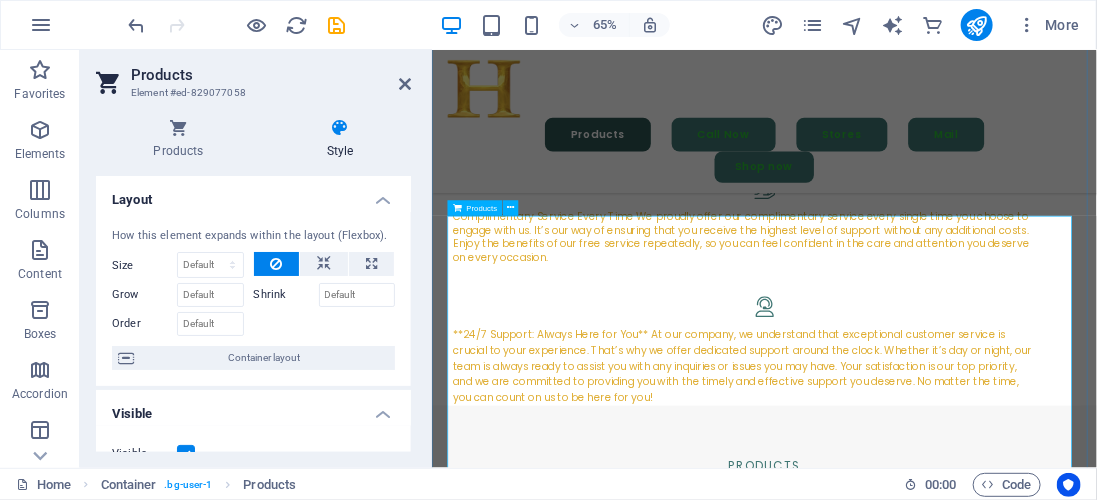 click at bounding box center (942, 2035) 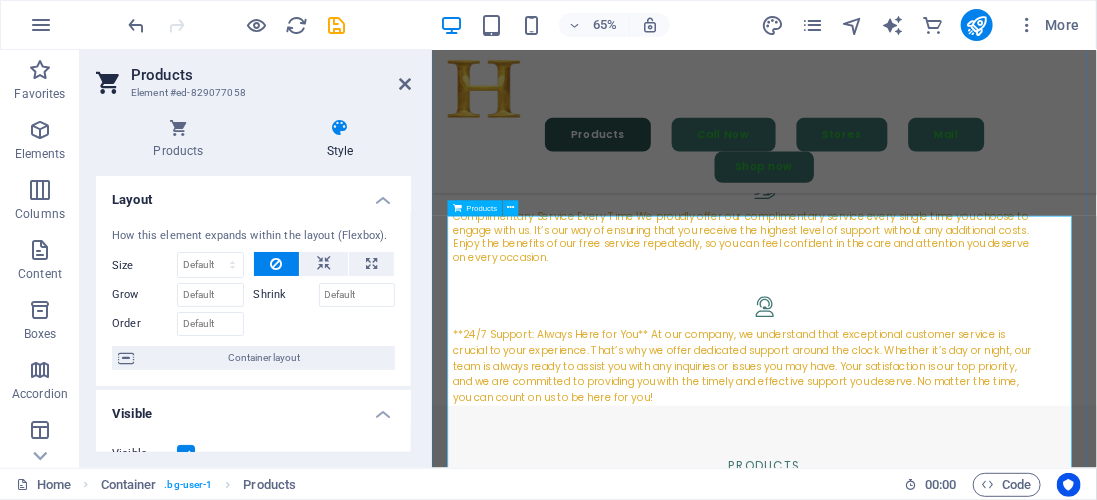 click at bounding box center [942, 2035] 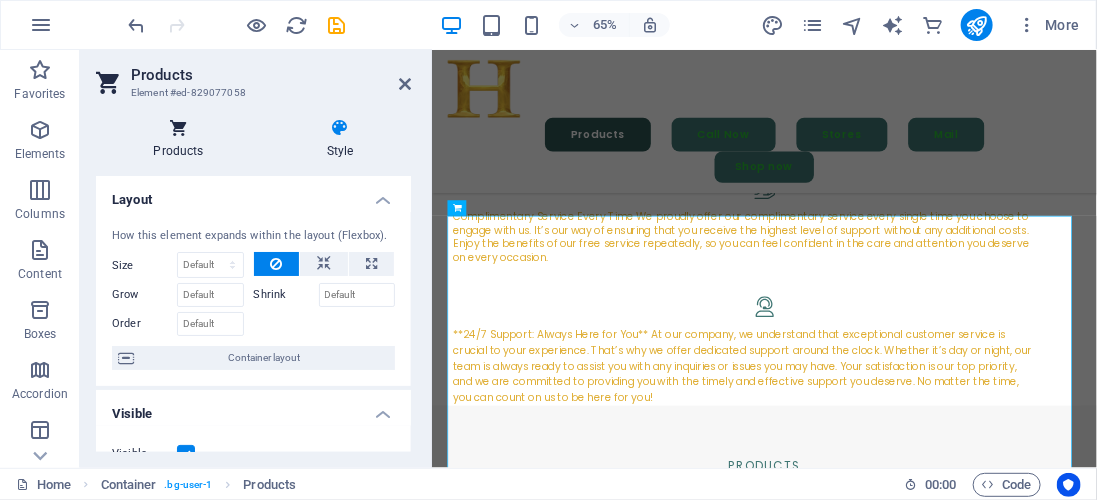 click on "Products" at bounding box center [182, 139] 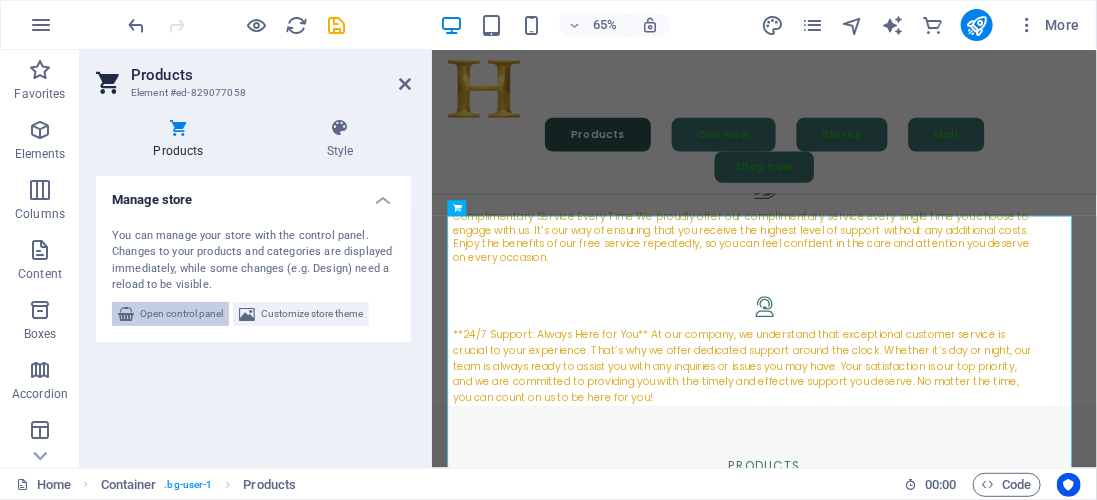 click on "Open control panel" at bounding box center (181, 314) 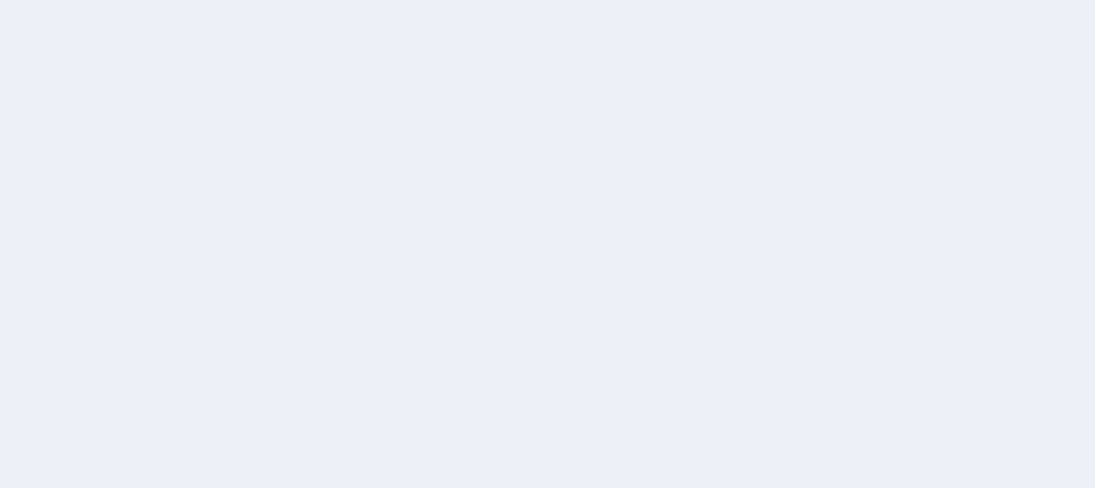 scroll, scrollTop: 0, scrollLeft: 0, axis: both 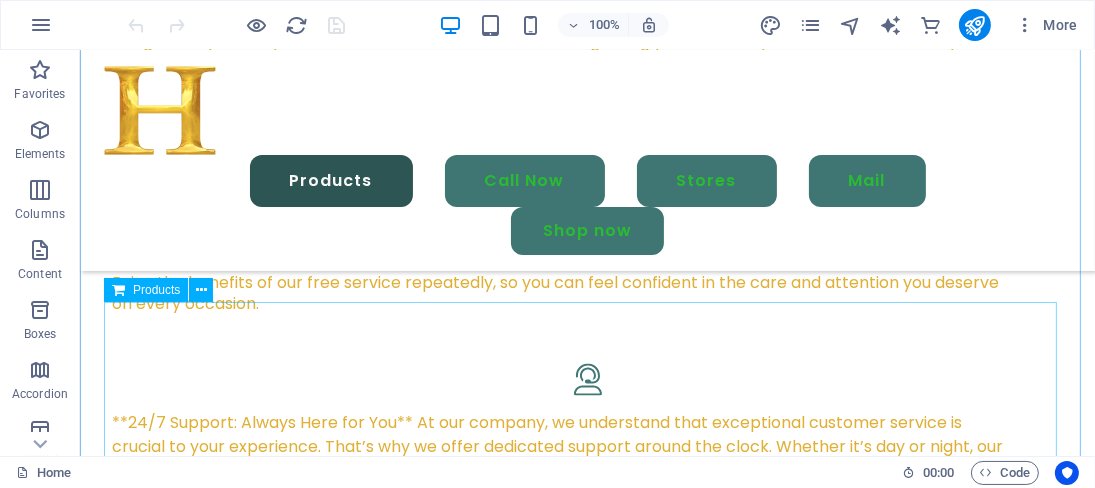 click at bounding box center (586, 2031) 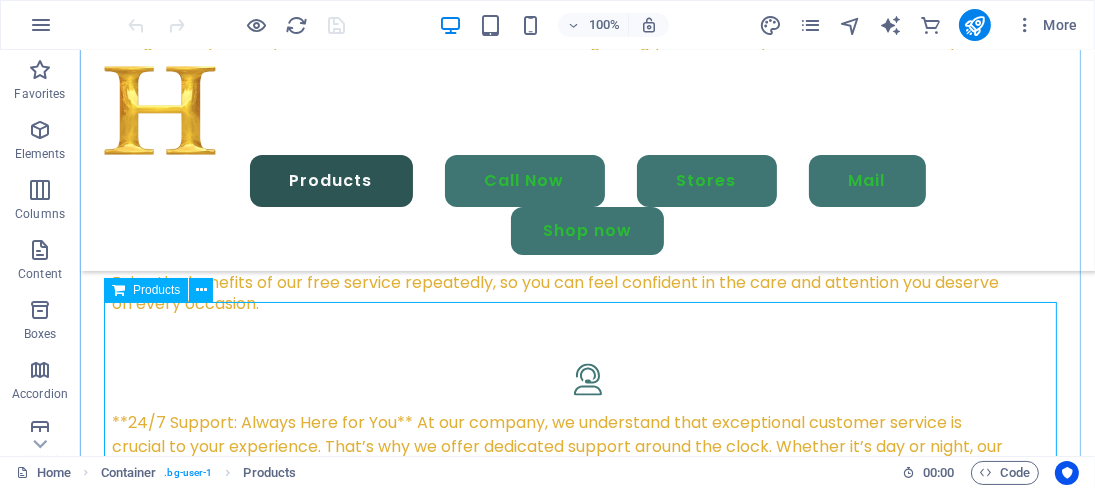 click on "Products" at bounding box center [156, 290] 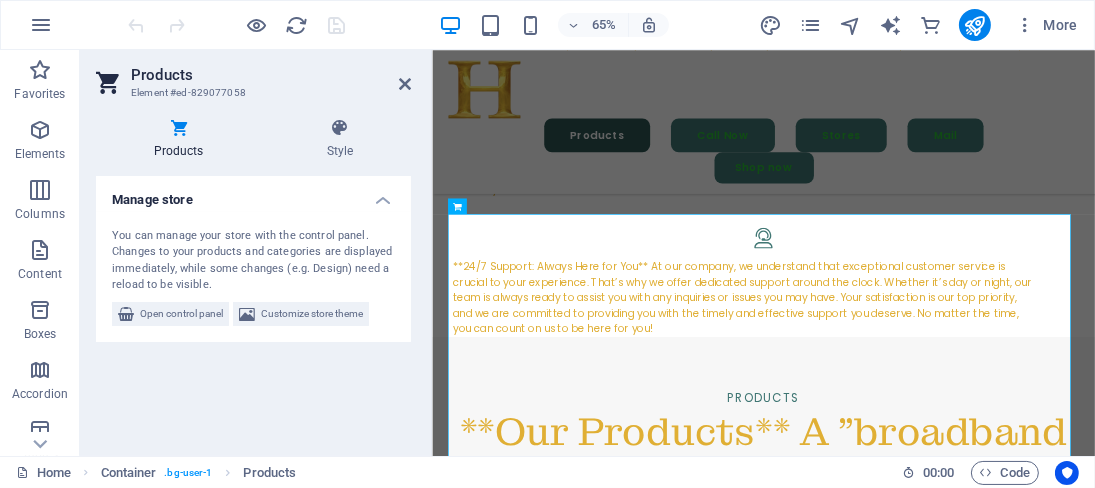 scroll, scrollTop: 3317, scrollLeft: 0, axis: vertical 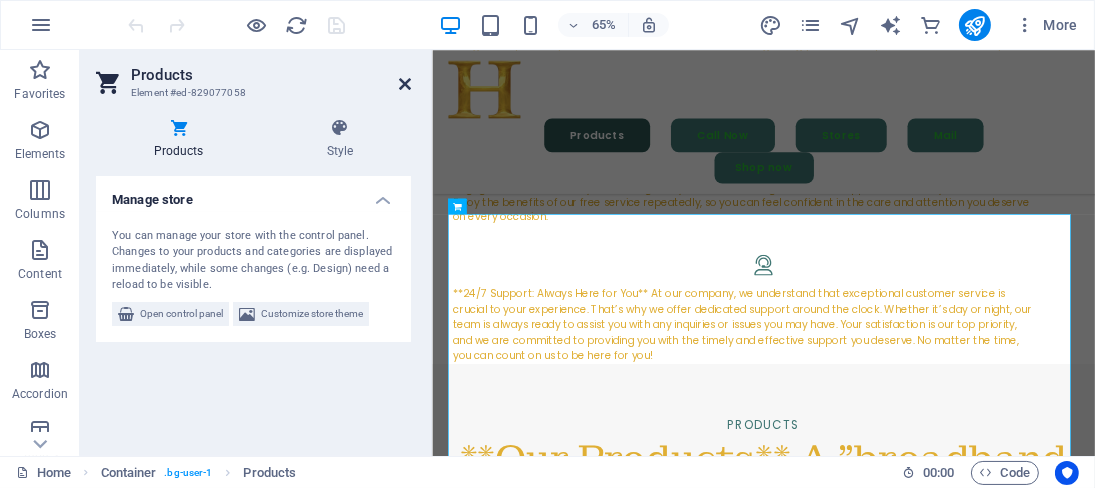 click at bounding box center [405, 84] 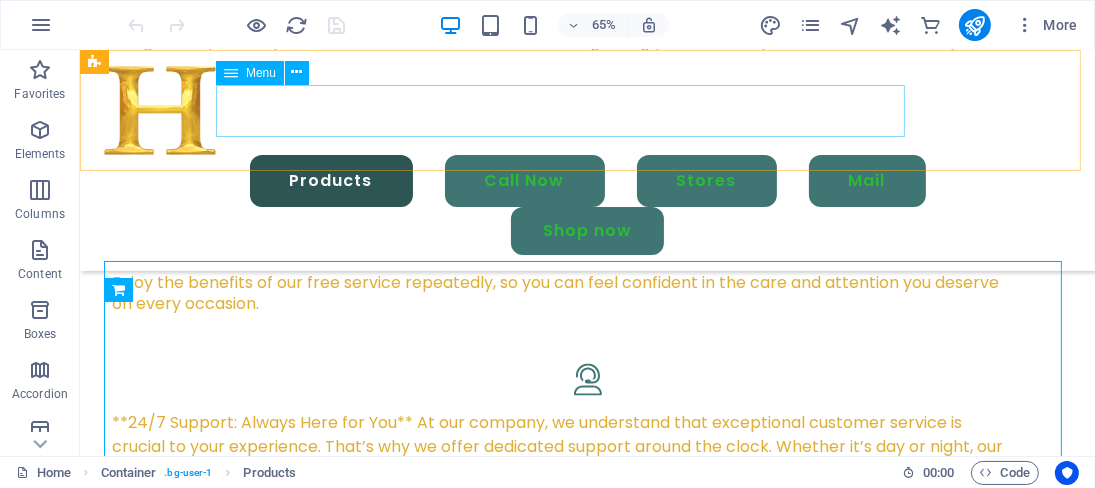 click on "Products Call Now Stores Mail" at bounding box center (586, 181) 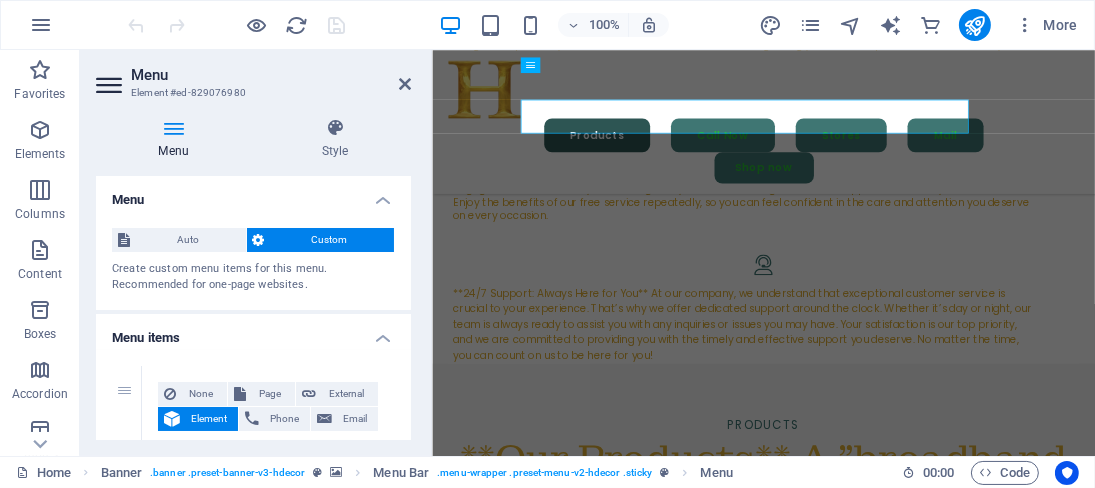 scroll, scrollTop: 3317, scrollLeft: 0, axis: vertical 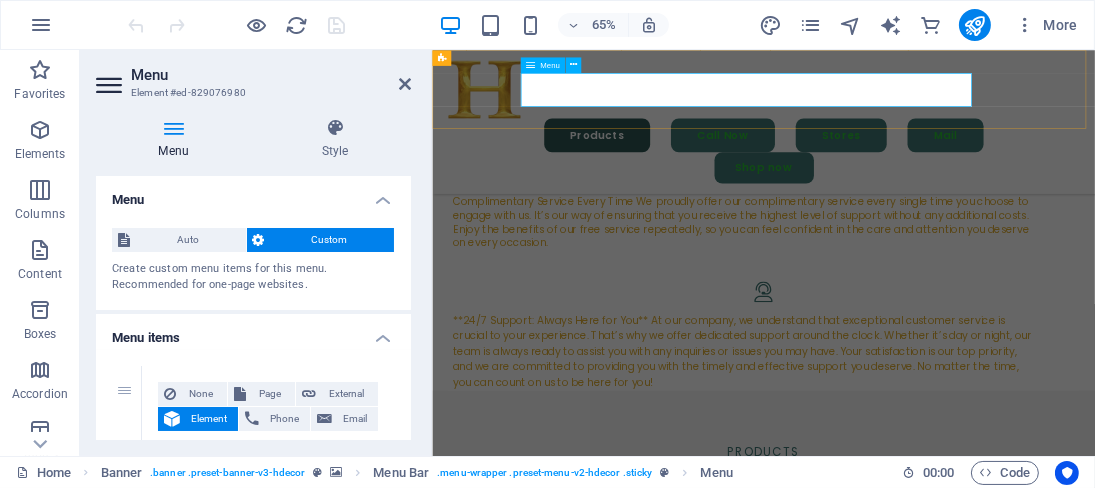 click on "Products Call Now Stores Mail" at bounding box center [941, 181] 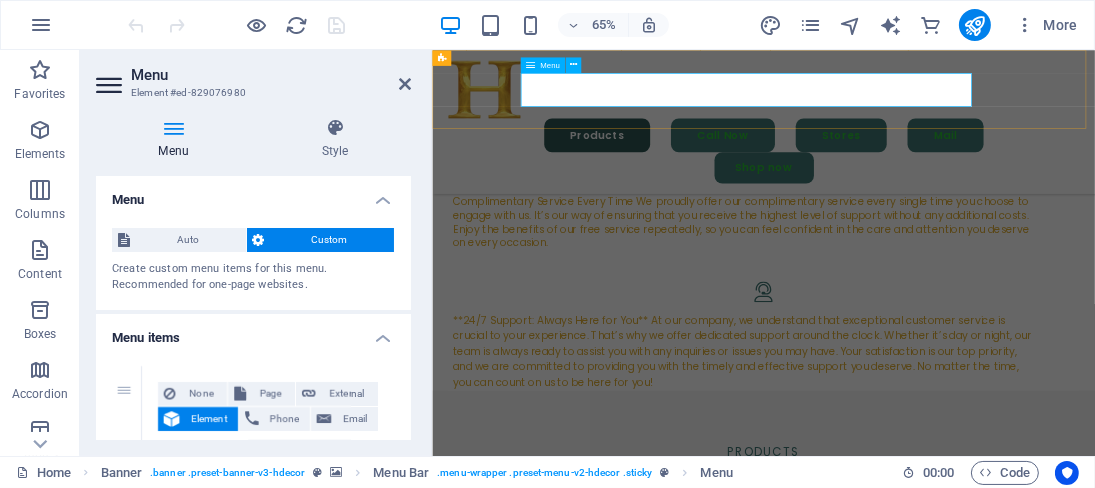 click on "Products Call Now Stores Mail" at bounding box center (941, 181) 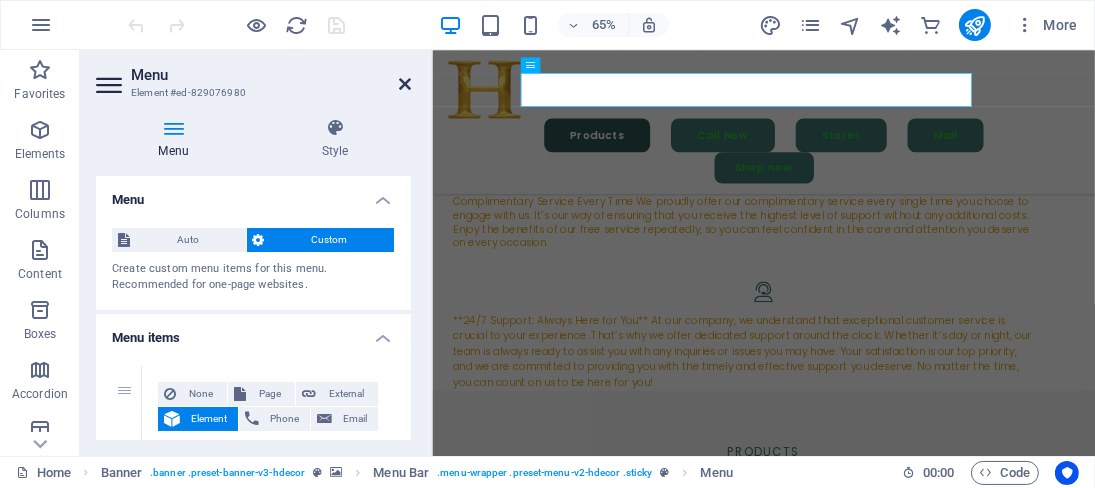 click at bounding box center [405, 84] 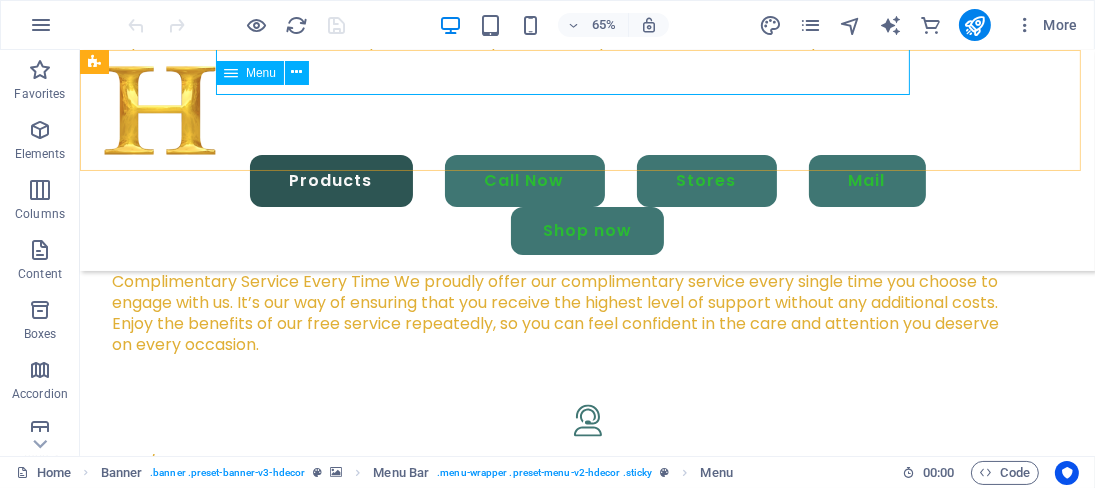 scroll, scrollTop: 3358, scrollLeft: 0, axis: vertical 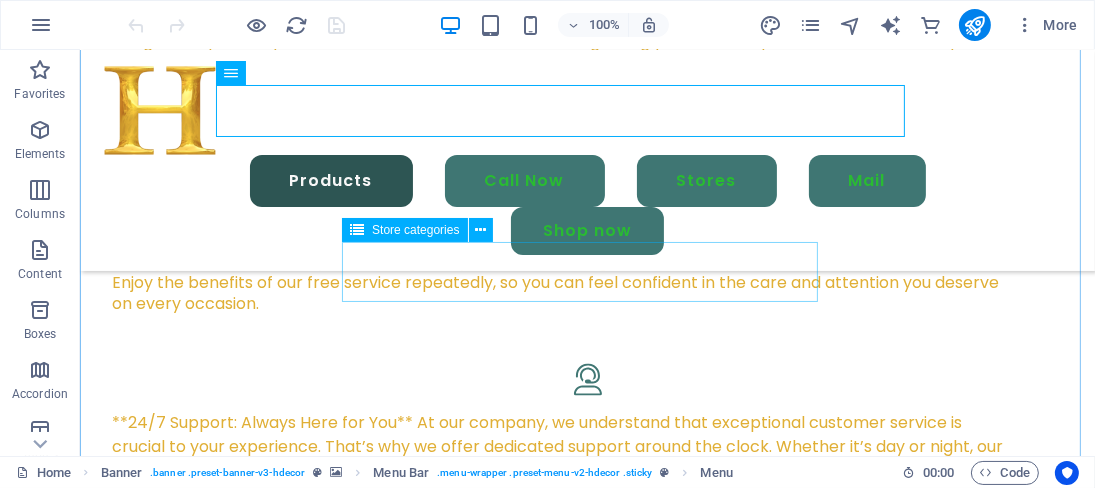click at bounding box center [586, 1801] 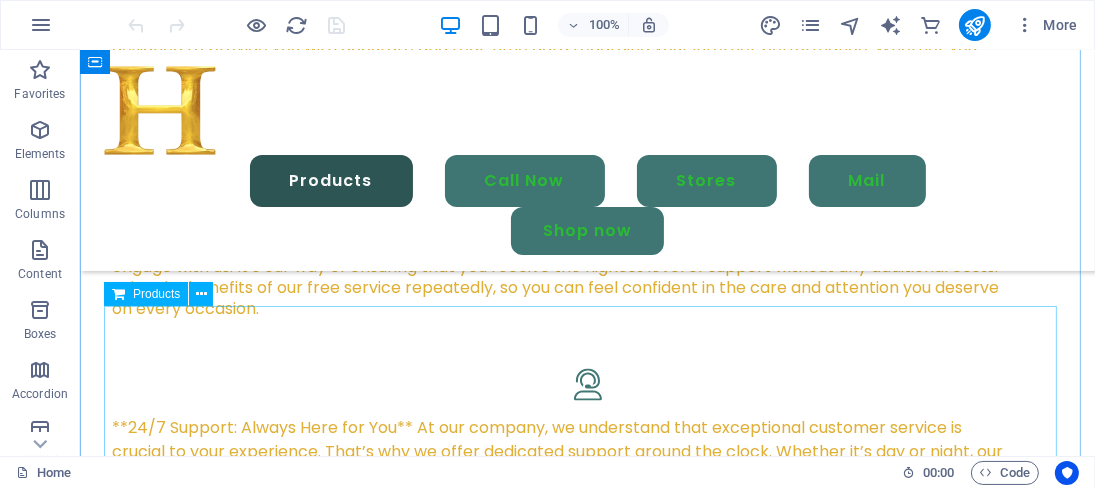 scroll, scrollTop: 3354, scrollLeft: 0, axis: vertical 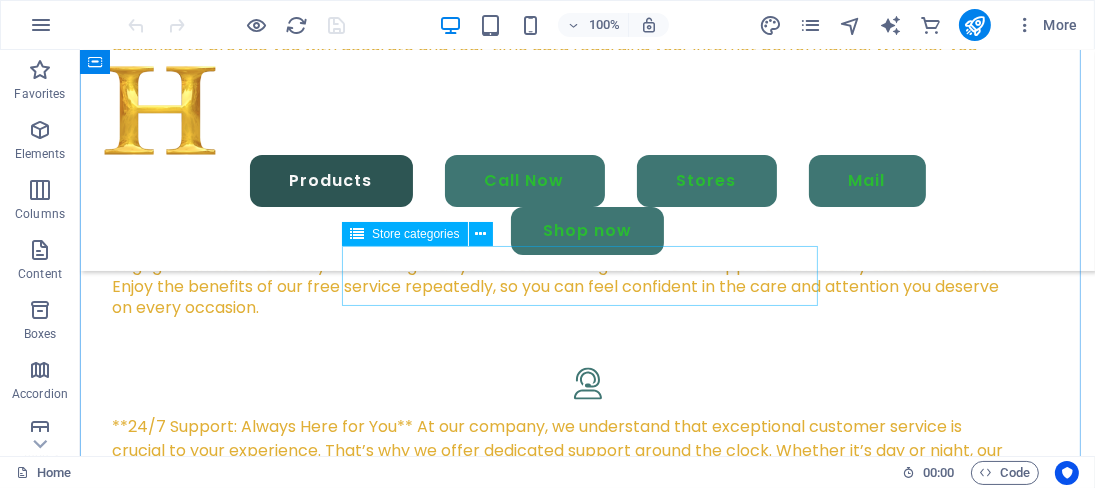click at bounding box center (586, 1805) 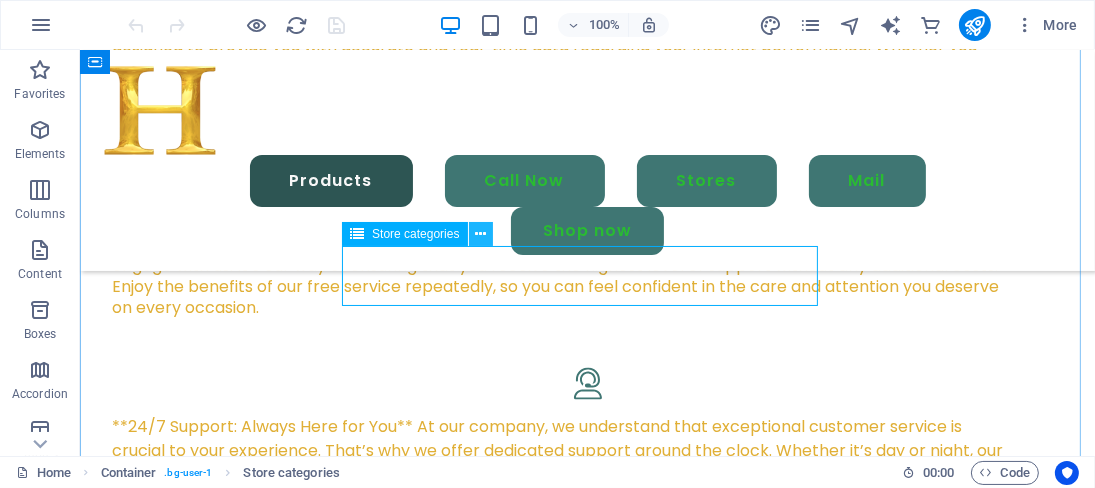 click at bounding box center [481, 234] 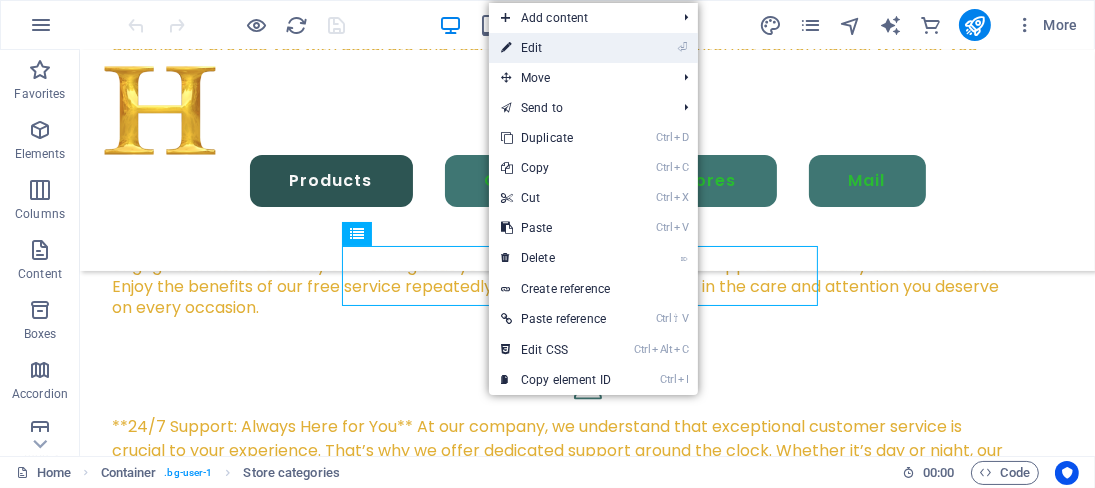 click on "⏎  Edit" at bounding box center [556, 48] 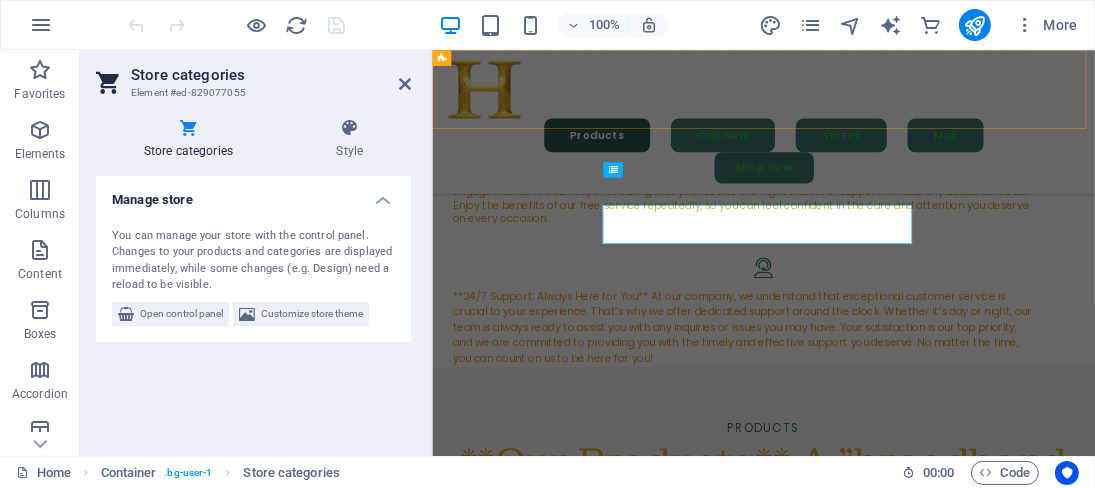 scroll, scrollTop: 3313, scrollLeft: 0, axis: vertical 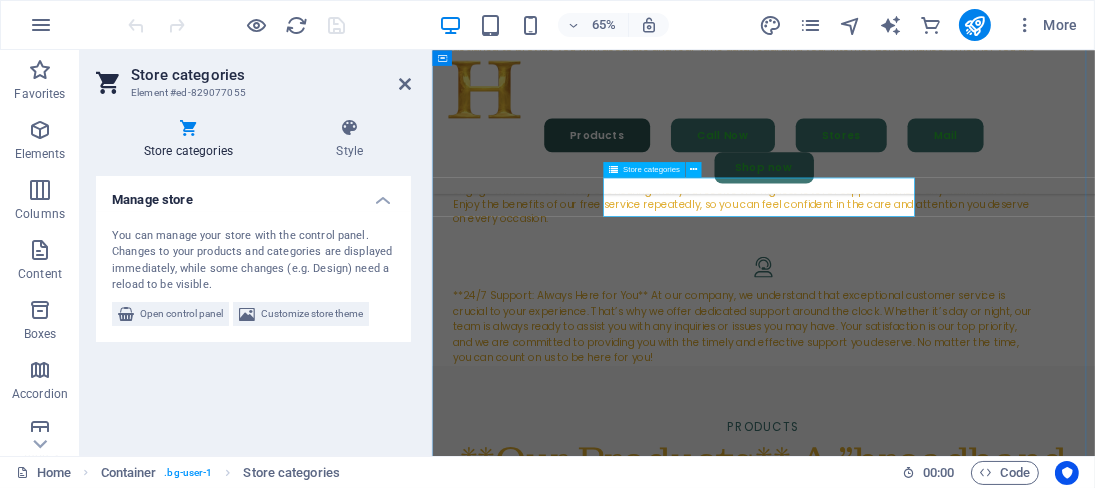 click at bounding box center (941, 1805) 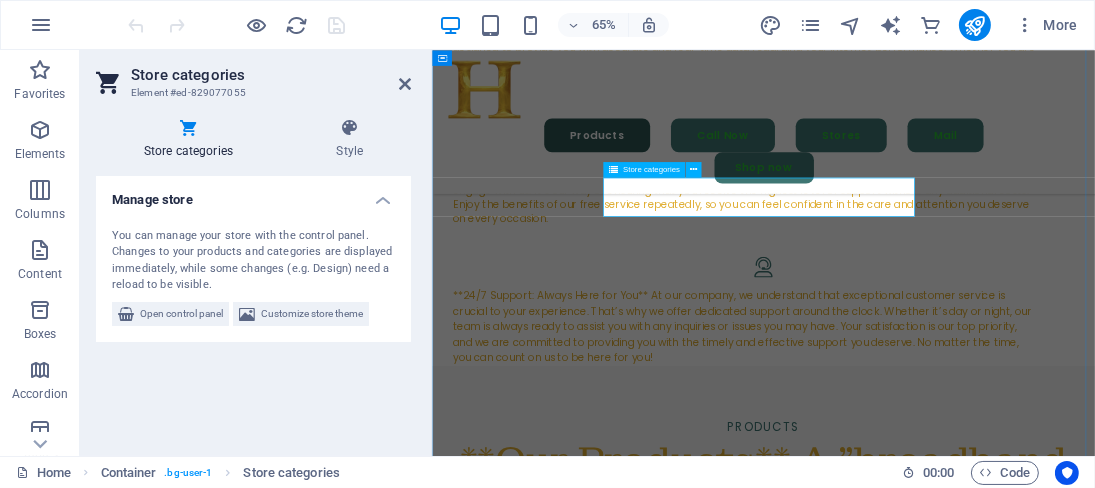 click at bounding box center [941, 1805] 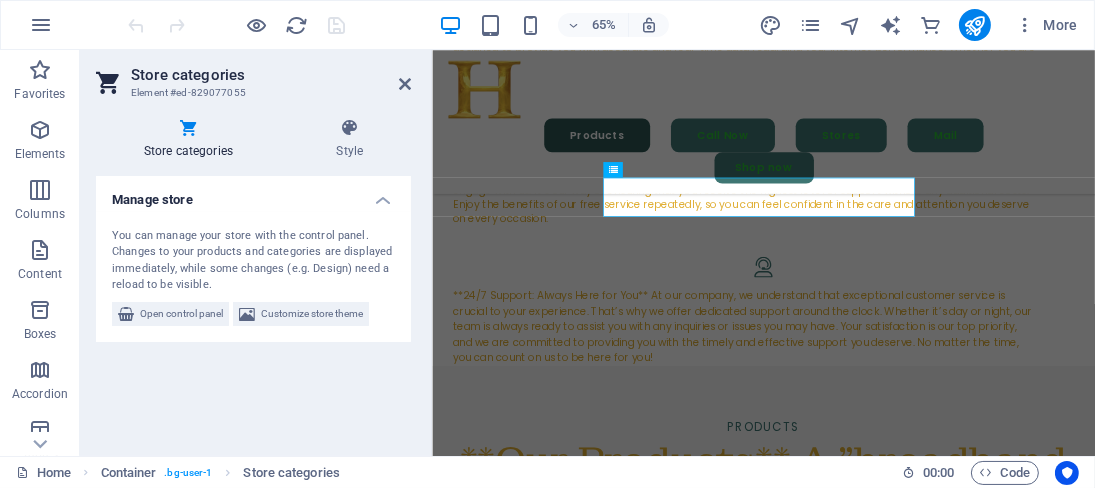 click on "Manage store" at bounding box center [253, 194] 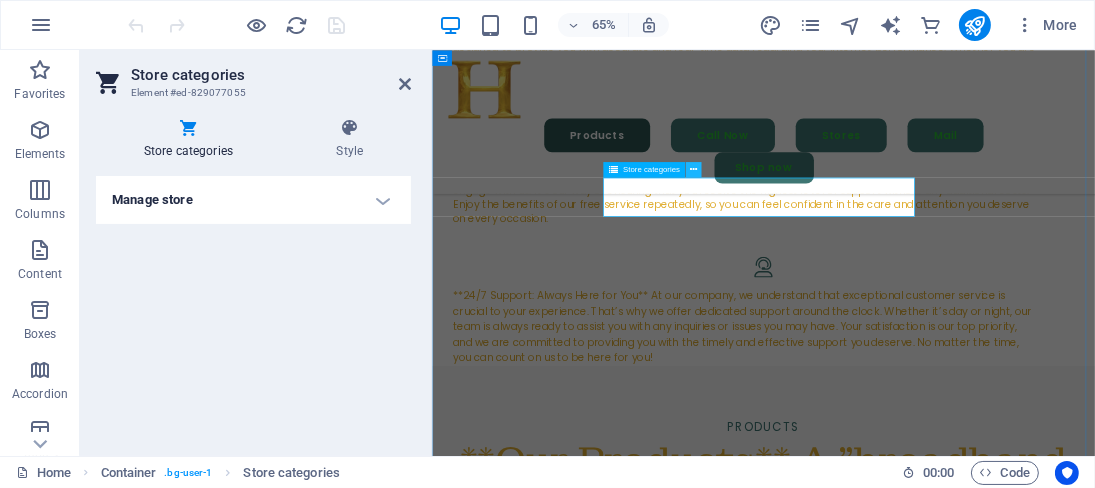 click at bounding box center [693, 170] 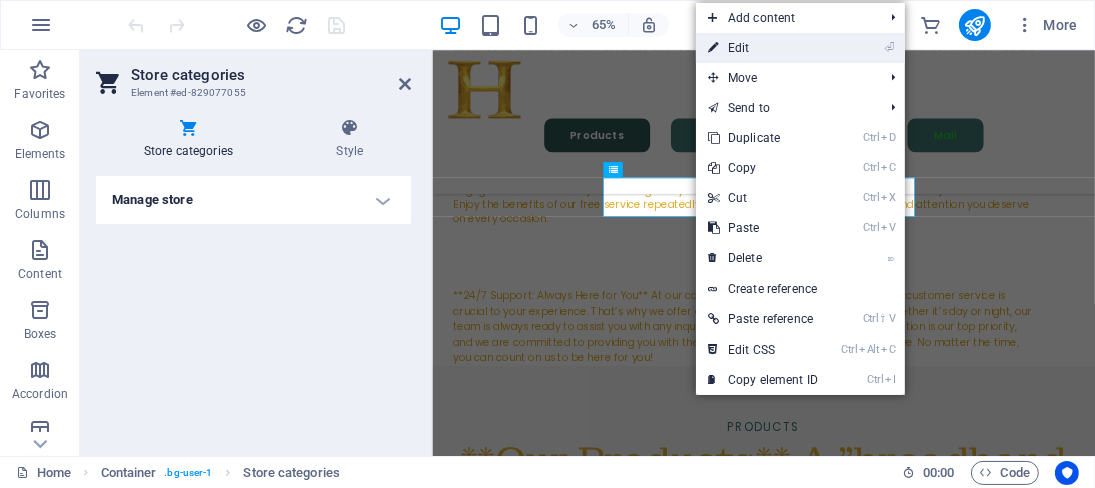click on "⏎  Edit" at bounding box center (763, 48) 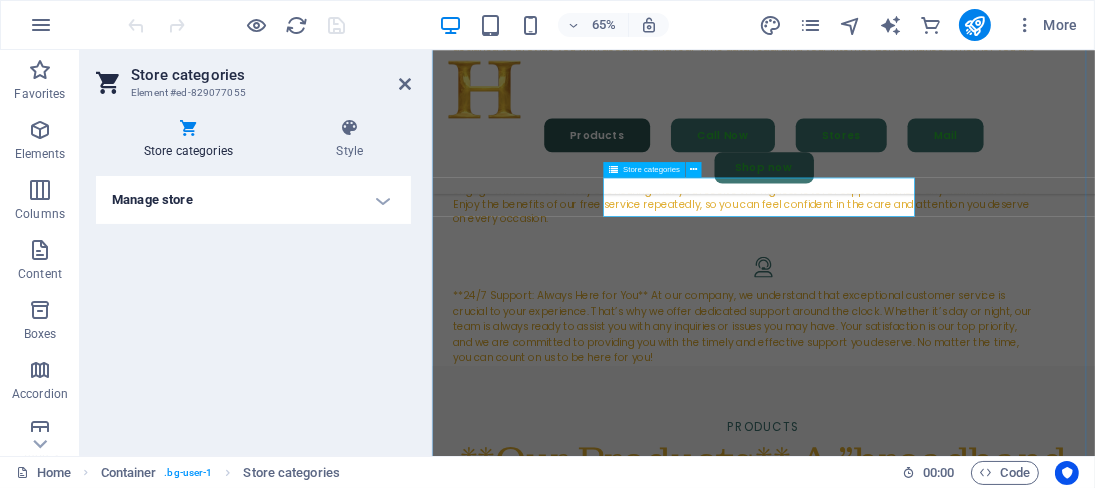 click at bounding box center [941, 1805] 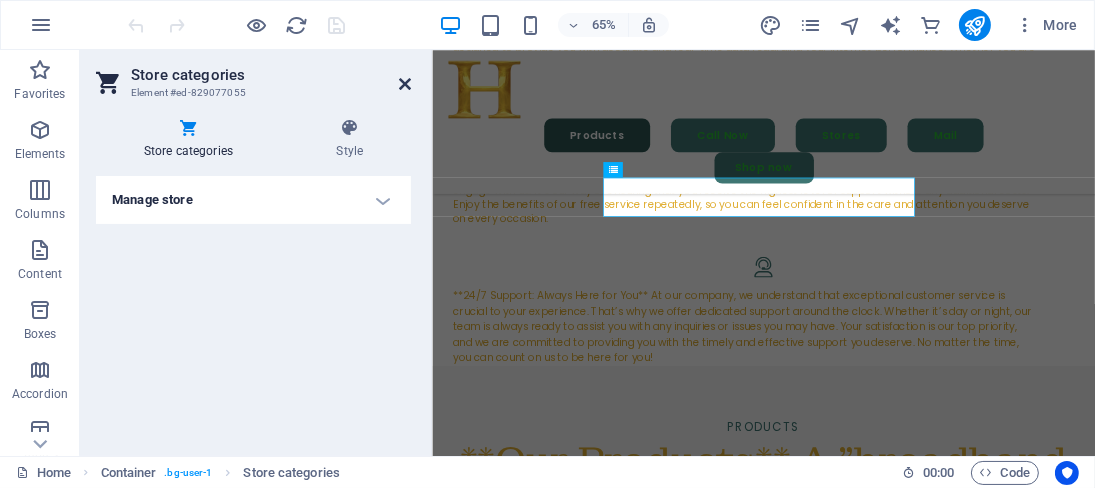 click at bounding box center (405, 84) 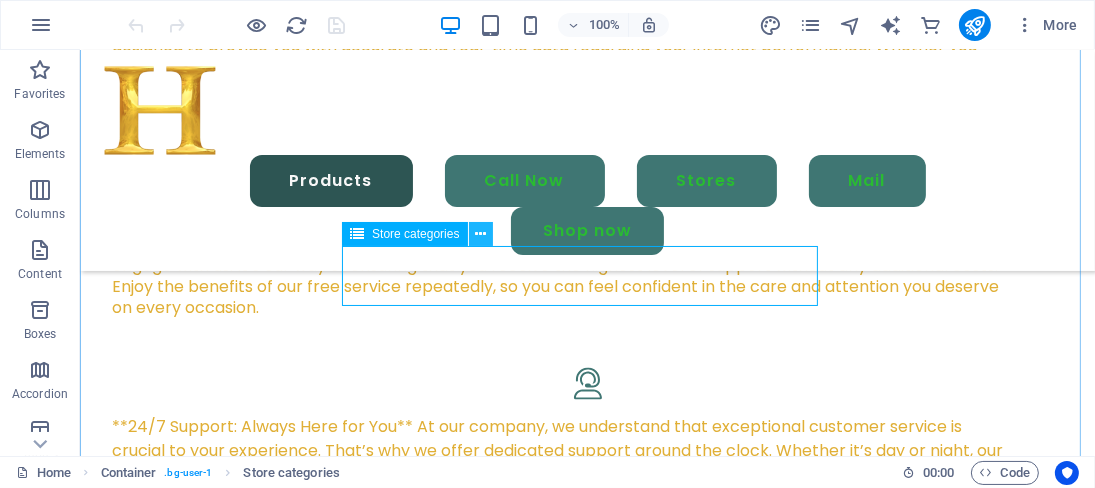 click at bounding box center (480, 234) 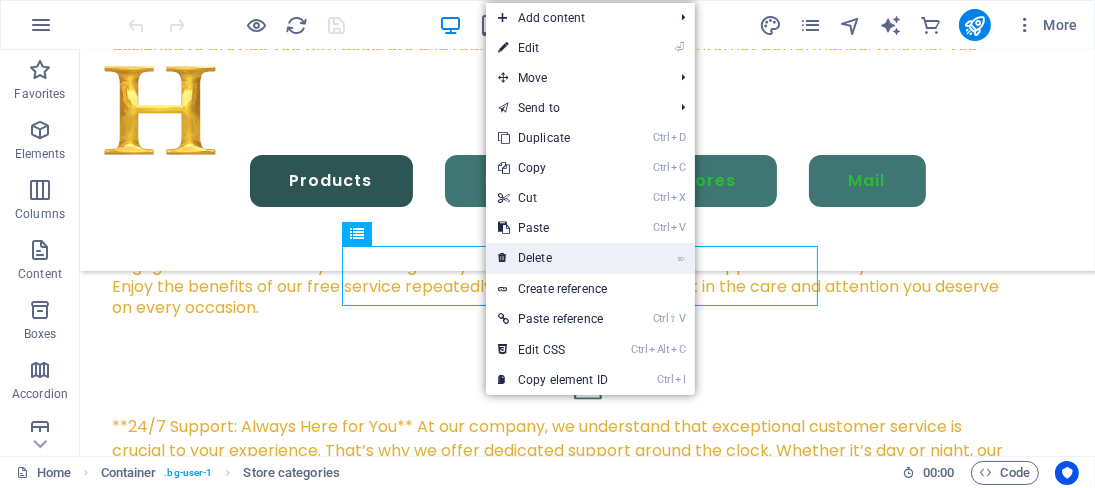 click on "⌦  Delete" at bounding box center [553, 258] 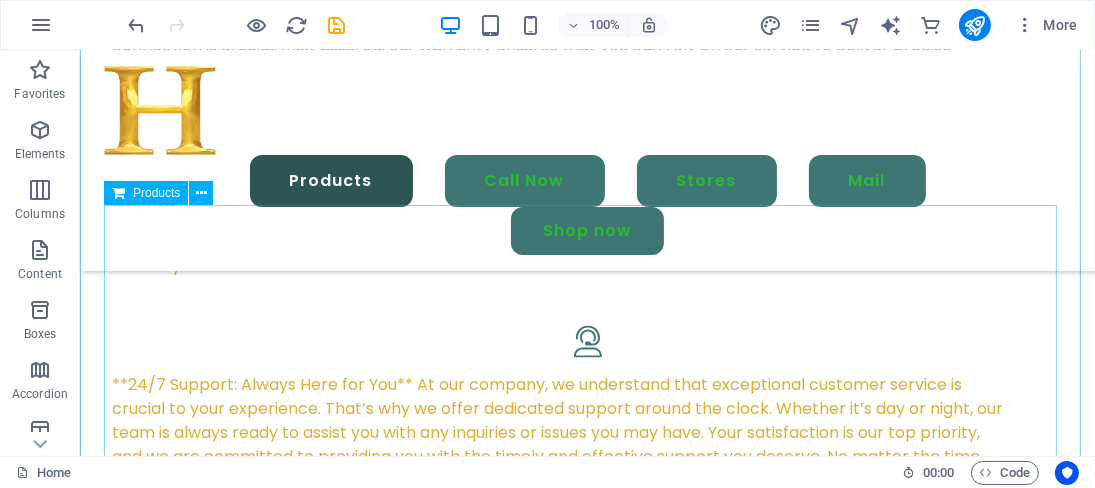 scroll, scrollTop: 3397, scrollLeft: 0, axis: vertical 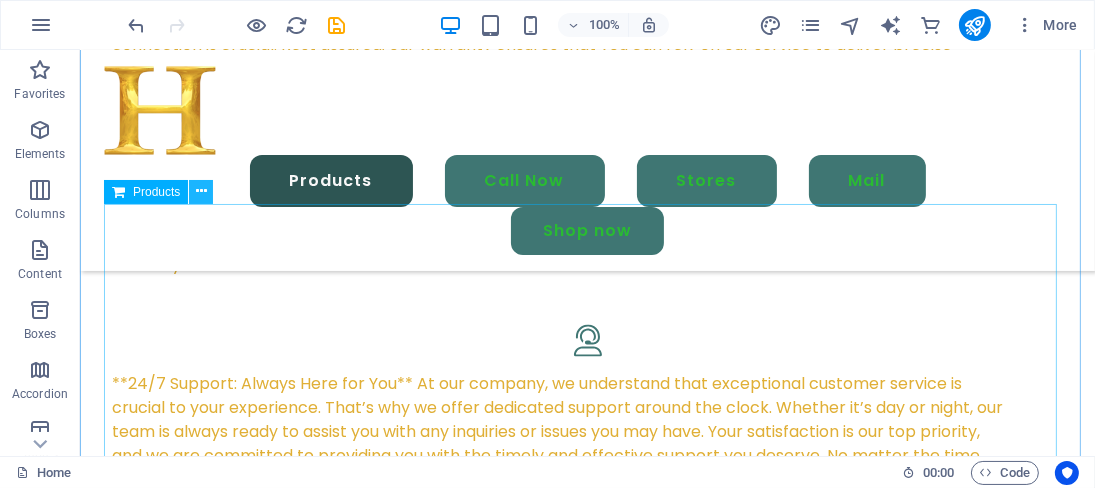 click at bounding box center (201, 192) 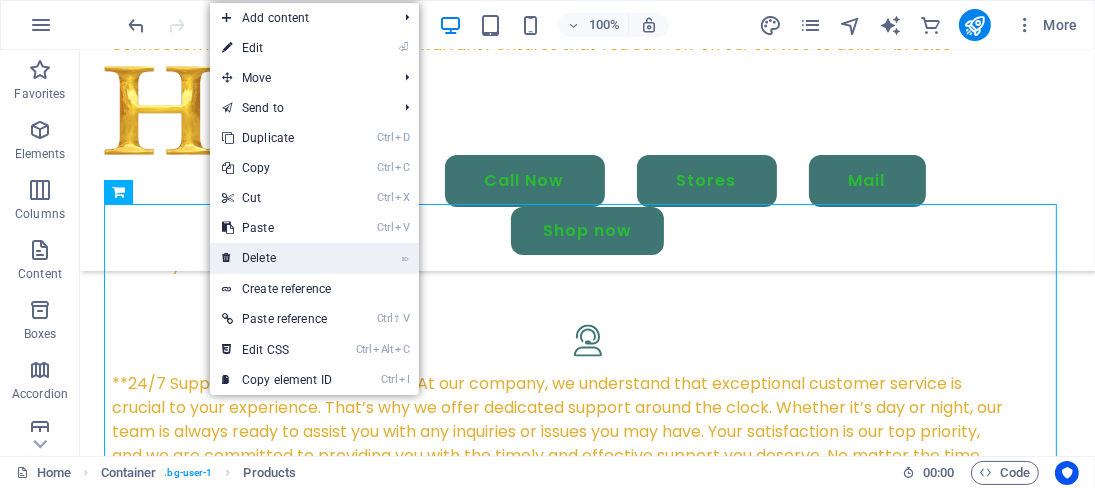 click on "⌦  Delete" at bounding box center (277, 258) 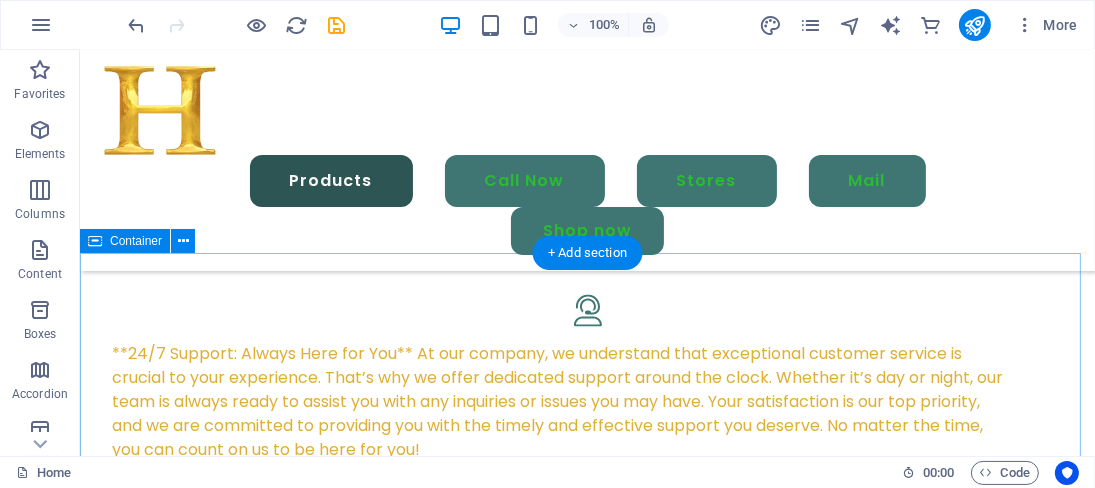 scroll, scrollTop: 3426, scrollLeft: 0, axis: vertical 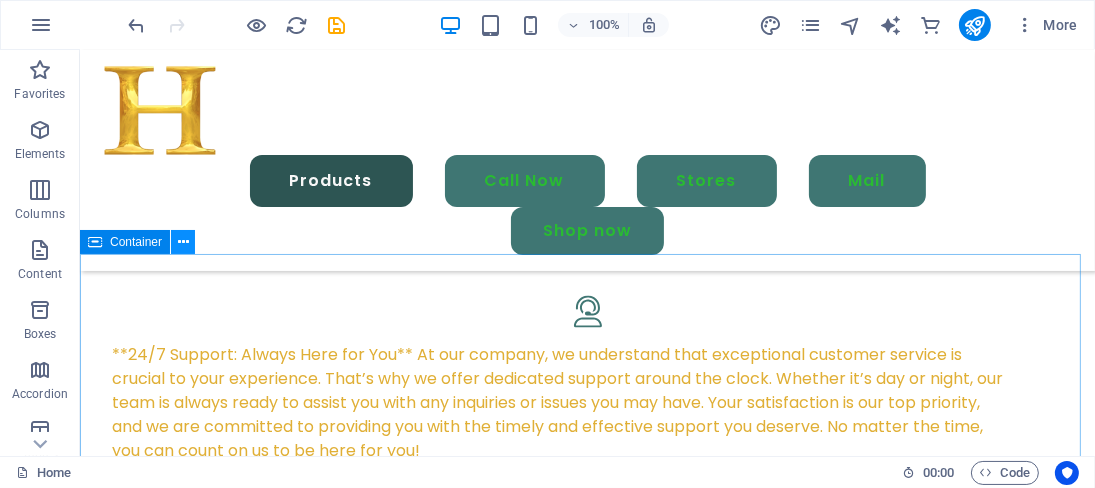 click at bounding box center [183, 242] 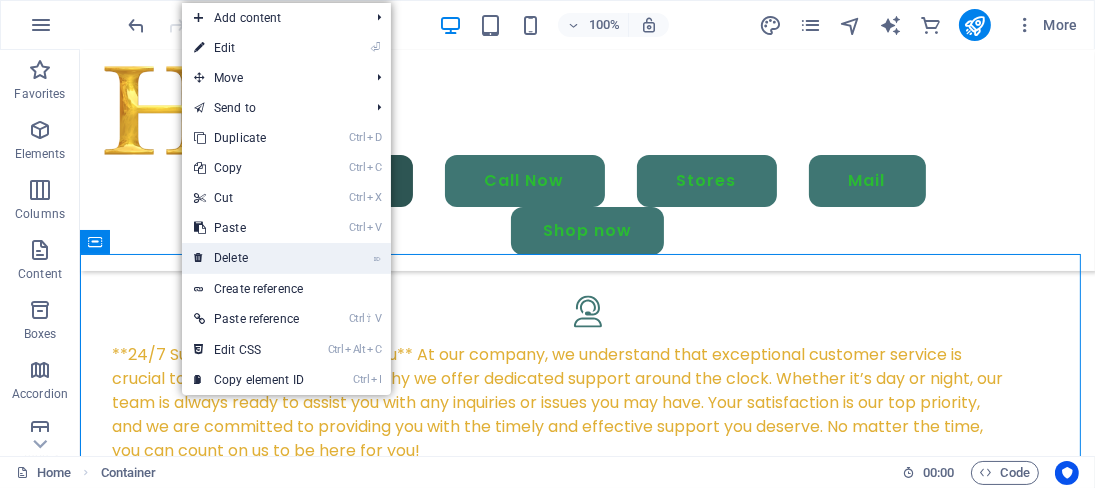 click on "⌦  Delete" at bounding box center (249, 258) 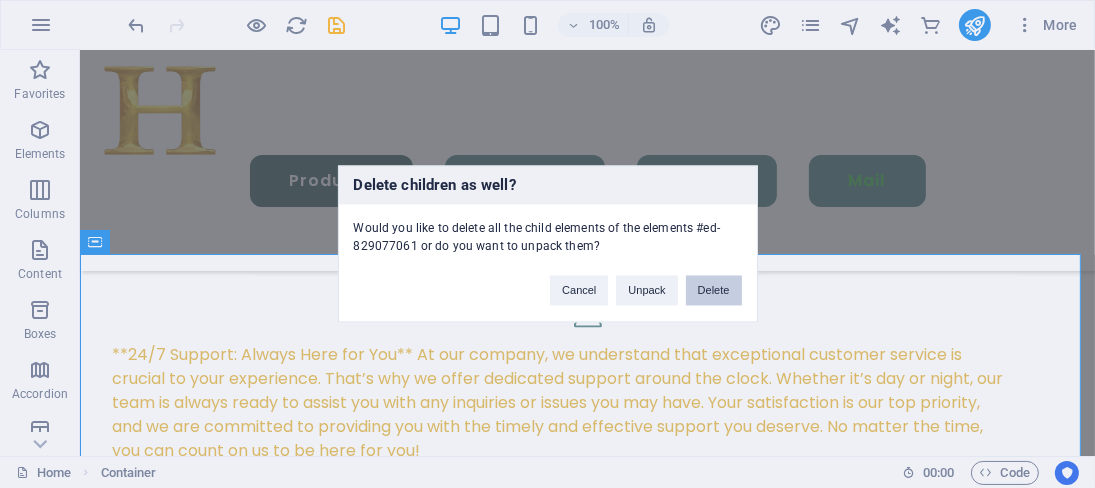 click on "Delete" at bounding box center (714, 291) 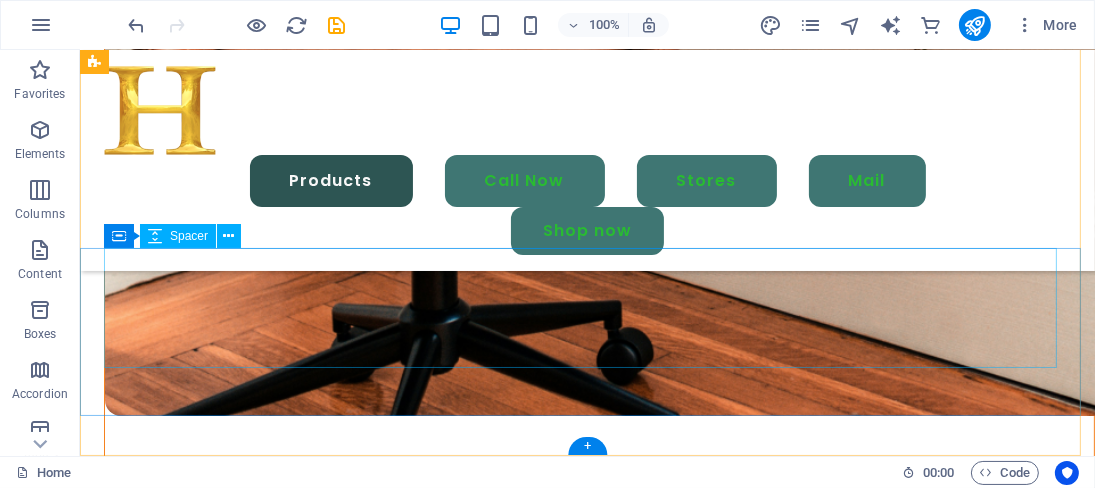 scroll, scrollTop: 6137, scrollLeft: 0, axis: vertical 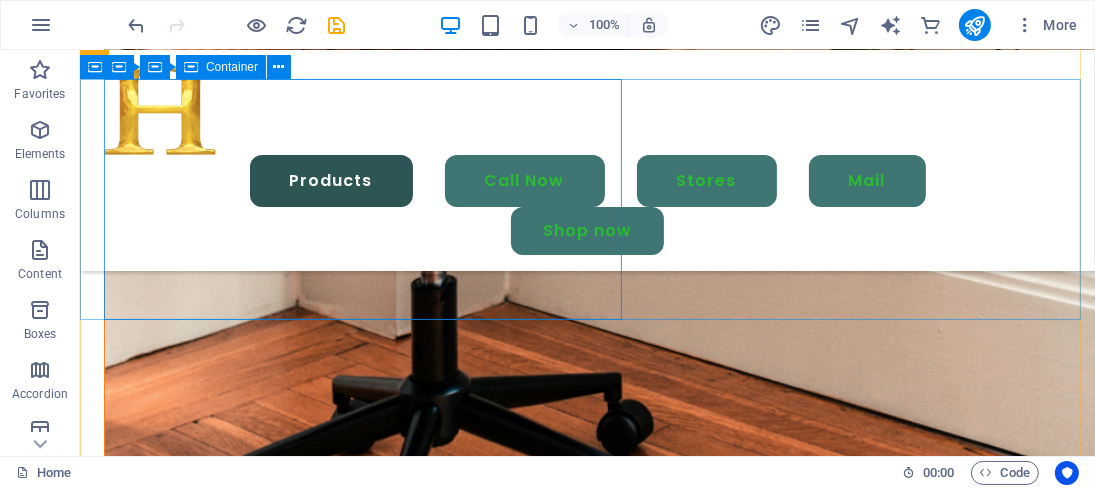 click on "Uas molestias excepturi sint occaecati cupiditate non provident, similique sunt qui officia" at bounding box center (586, 7348) 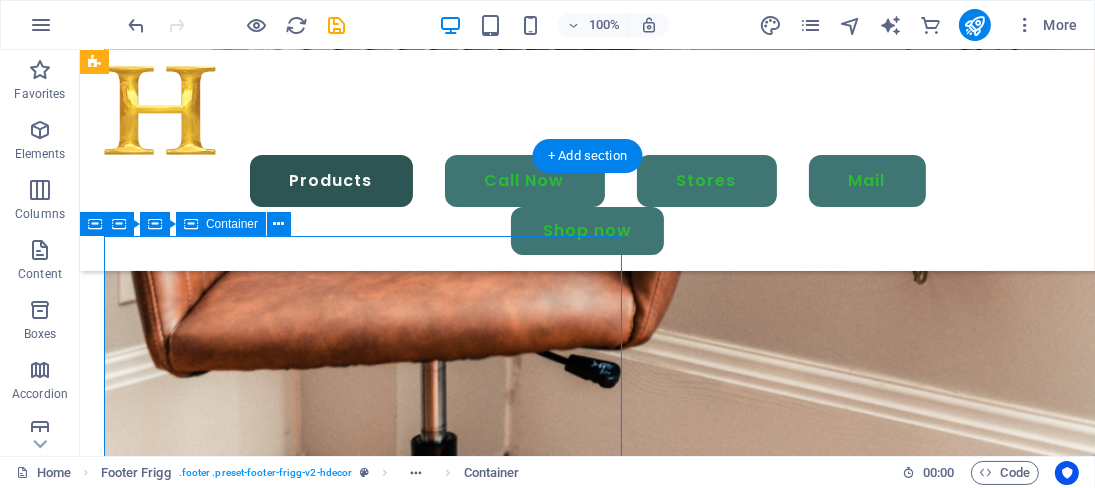 scroll, scrollTop: 5970, scrollLeft: 0, axis: vertical 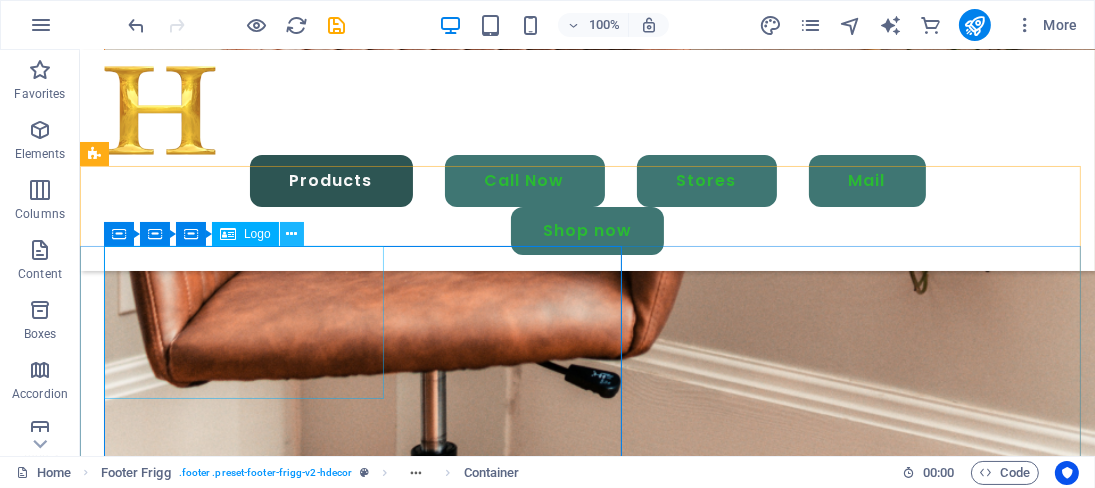 click at bounding box center (292, 234) 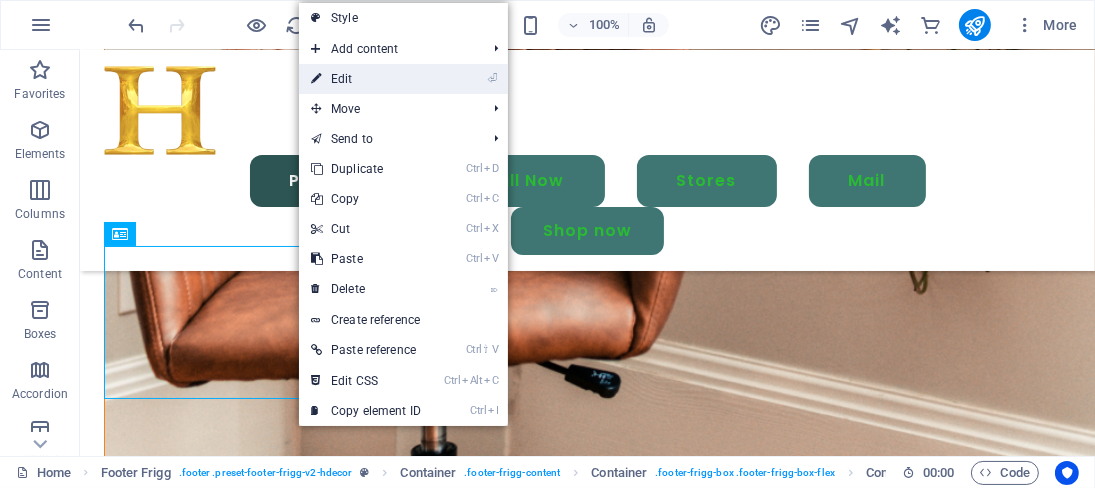click on "⏎  Edit" at bounding box center [366, 79] 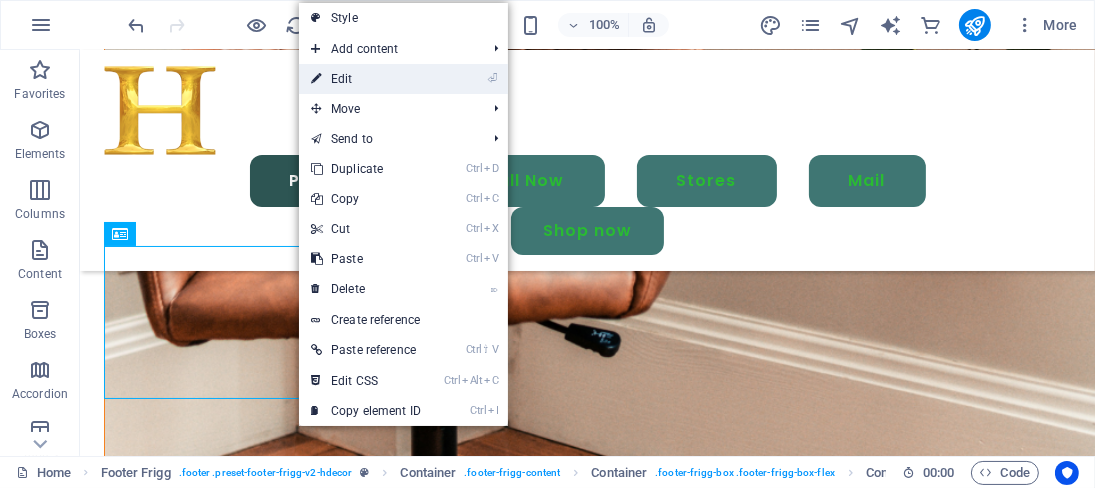 select on "px" 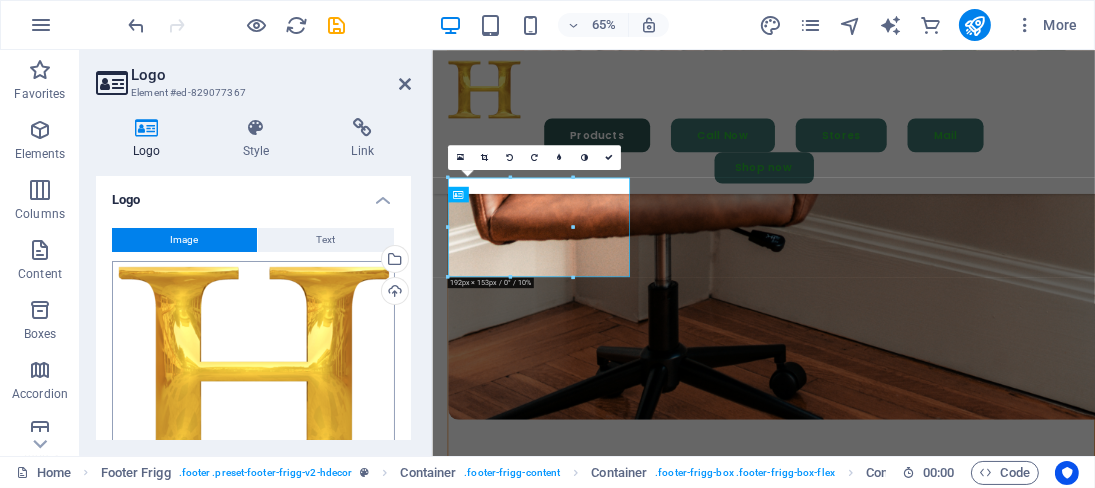 scroll, scrollTop: 5932, scrollLeft: 0, axis: vertical 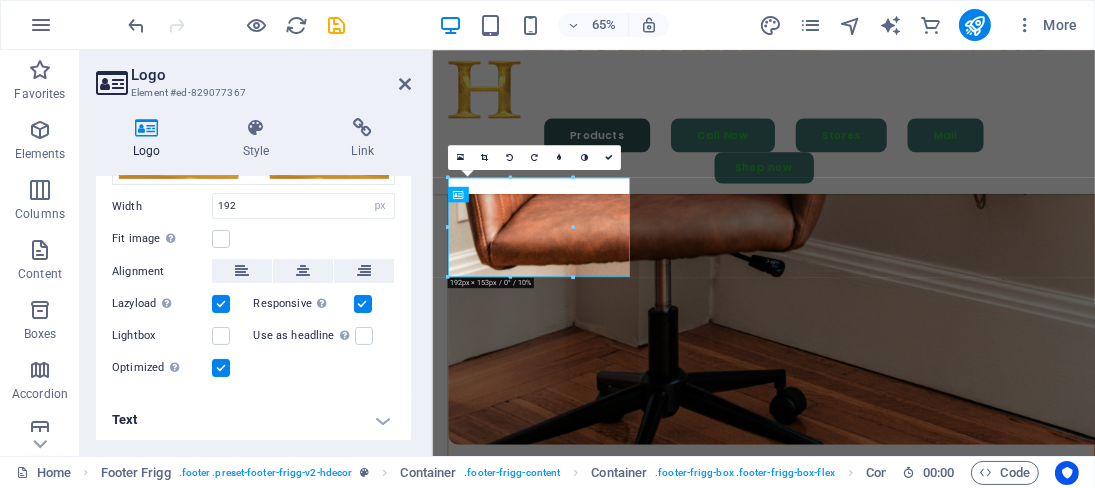 click on "Text" at bounding box center (253, 420) 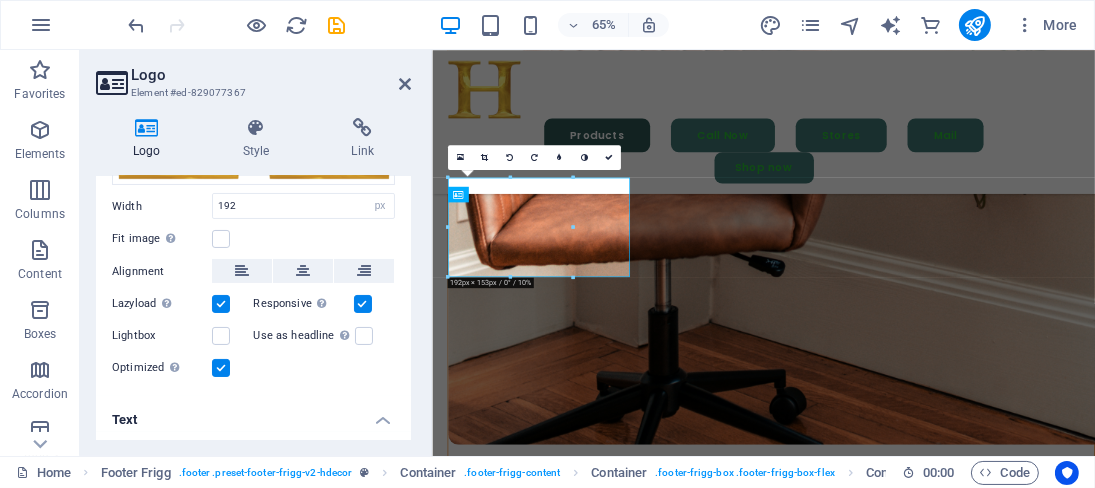 scroll, scrollTop: 490, scrollLeft: 0, axis: vertical 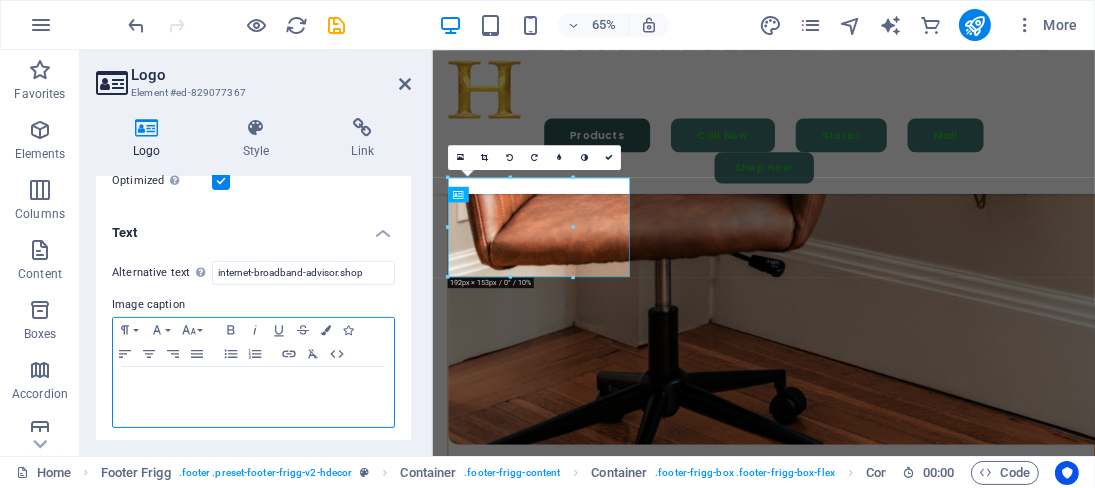 click at bounding box center (253, 386) 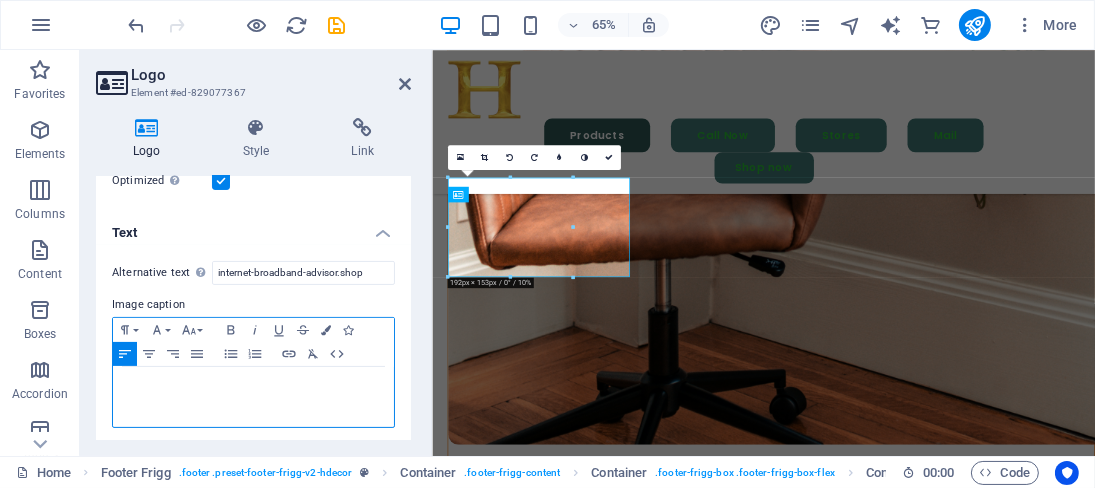 click at bounding box center [253, 397] 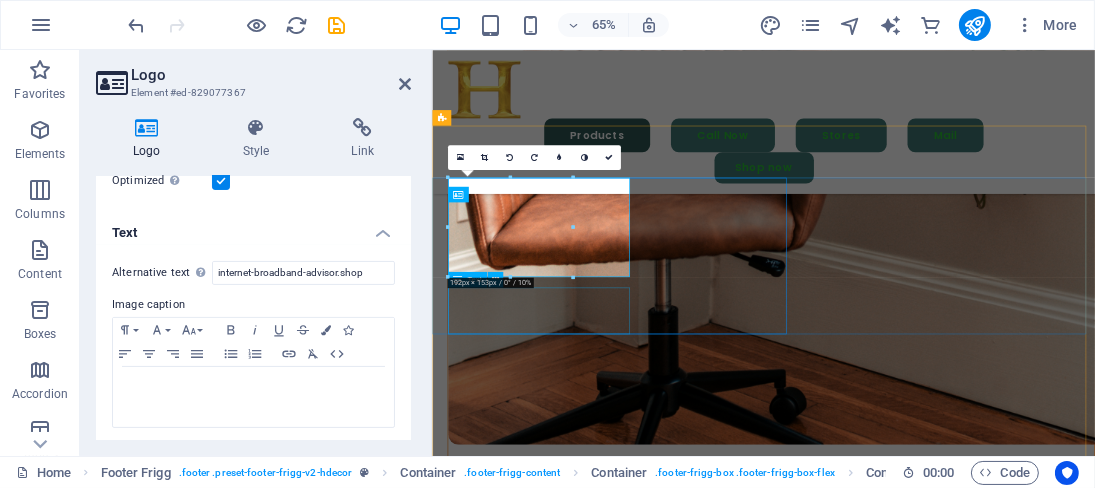 click on "Uas molestias excepturi sint occaecati cupiditate non provident, similique sunt qui officia" at bounding box center [595, 7609] 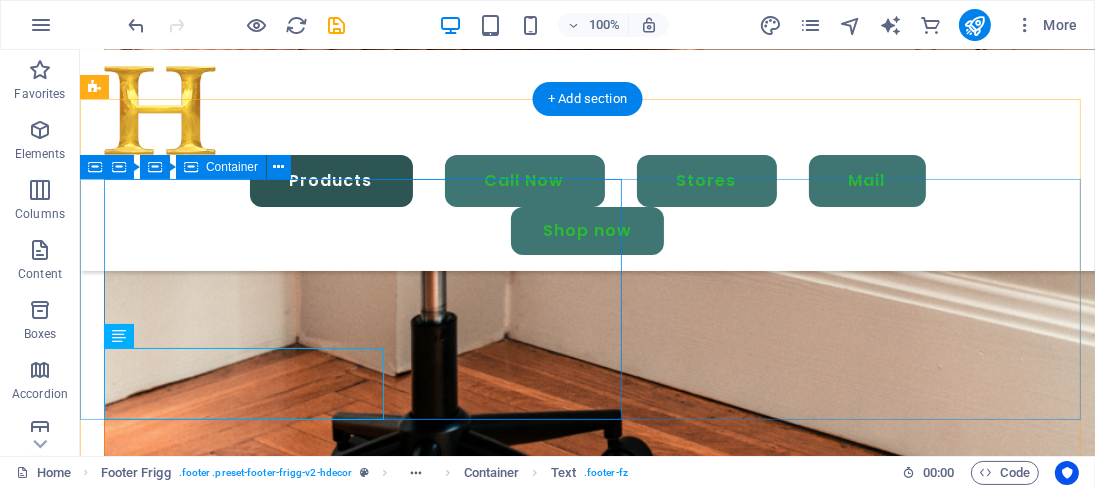 scroll, scrollTop: 6101, scrollLeft: 0, axis: vertical 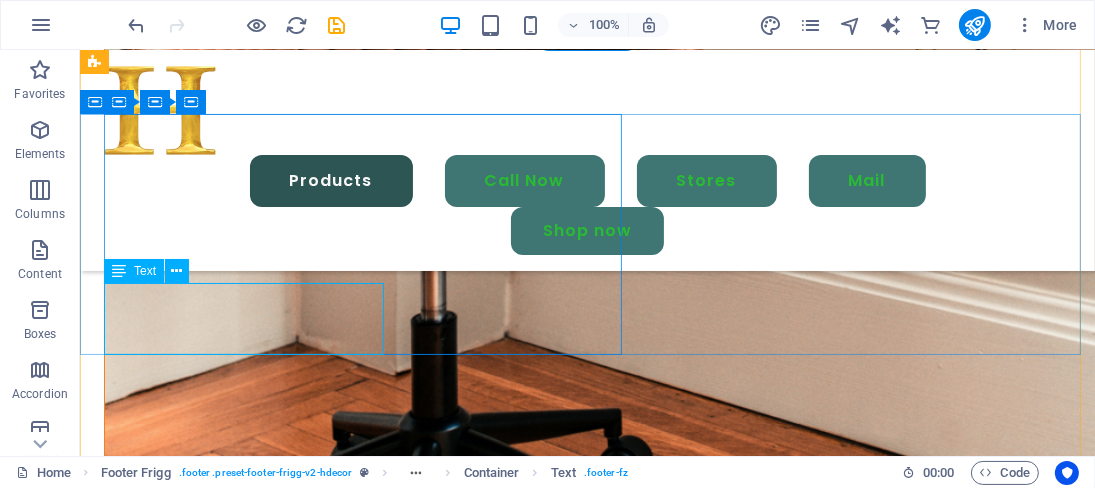 click on "Uas molestias excepturi sint occaecati cupiditate non provident, similique sunt qui officia" at bounding box center (243, 7469) 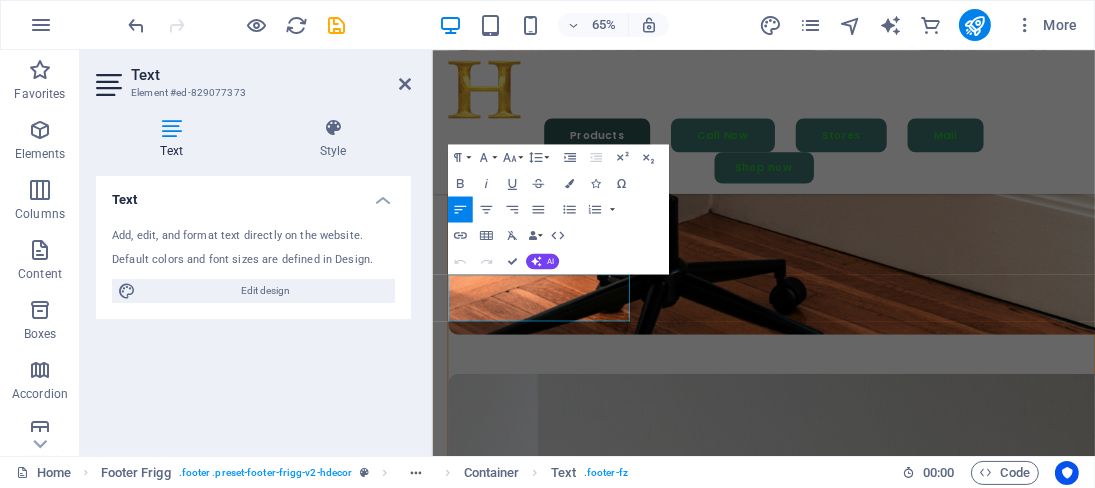 scroll, scrollTop: 5951, scrollLeft: 0, axis: vertical 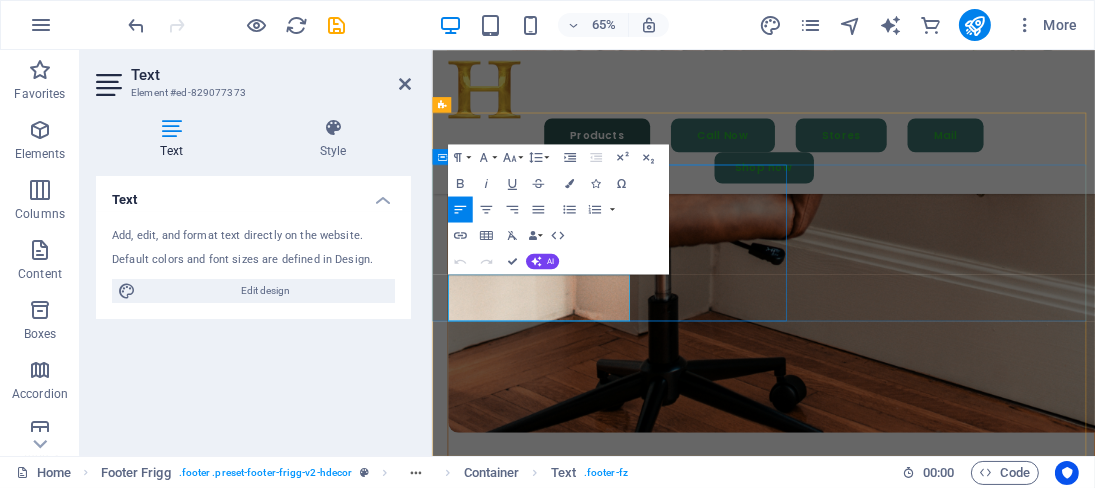 click on "Uas molestias excepturi sint occaecati cupiditate non provident, similique sunt qui officia" at bounding box center (595, 7590) 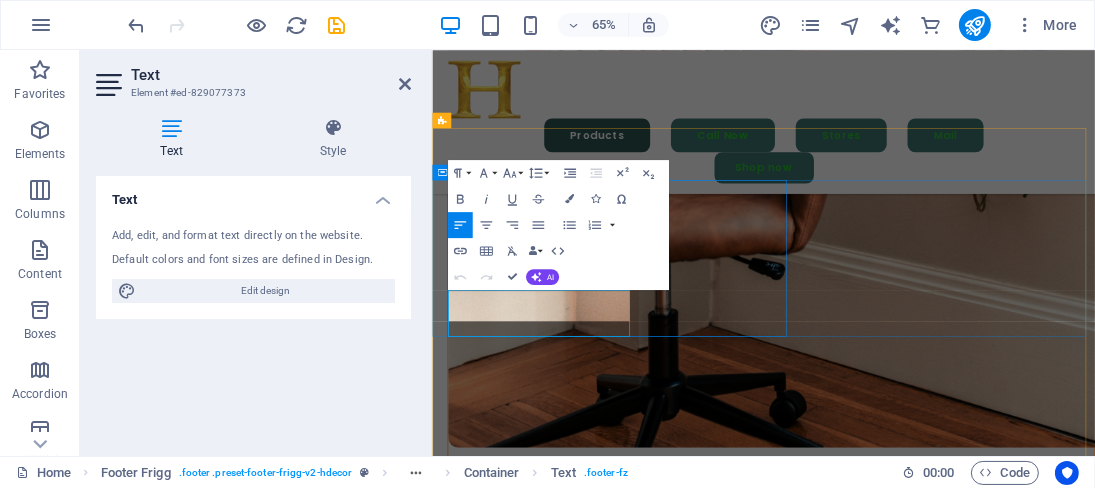 scroll, scrollTop: 5903, scrollLeft: 0, axis: vertical 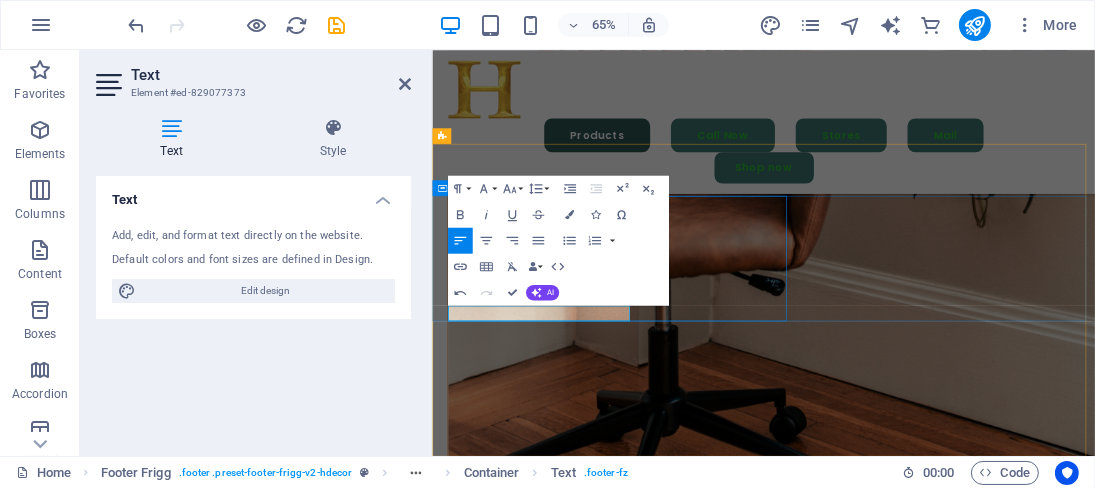 type 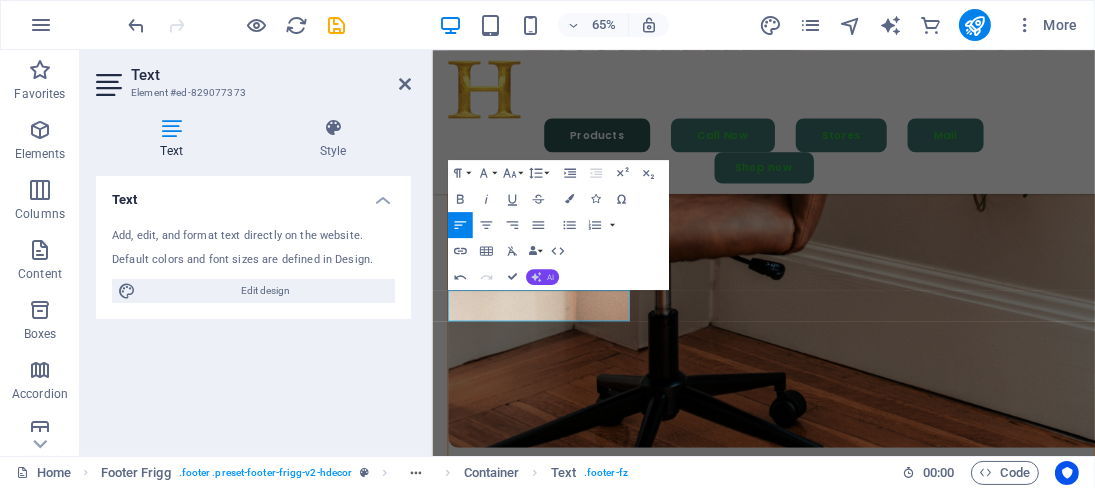 click on "AI" at bounding box center (549, 277) 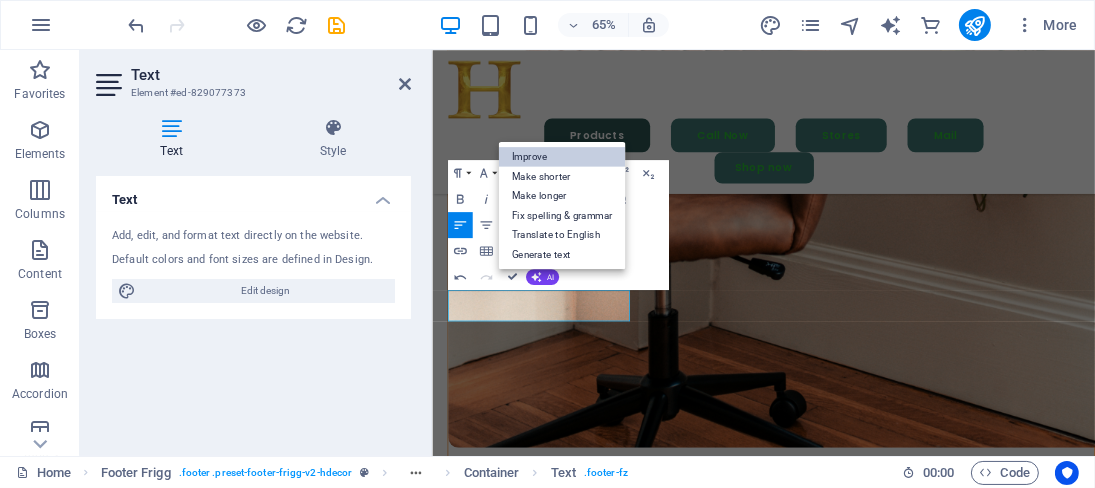 click on "Improve" at bounding box center (561, 157) 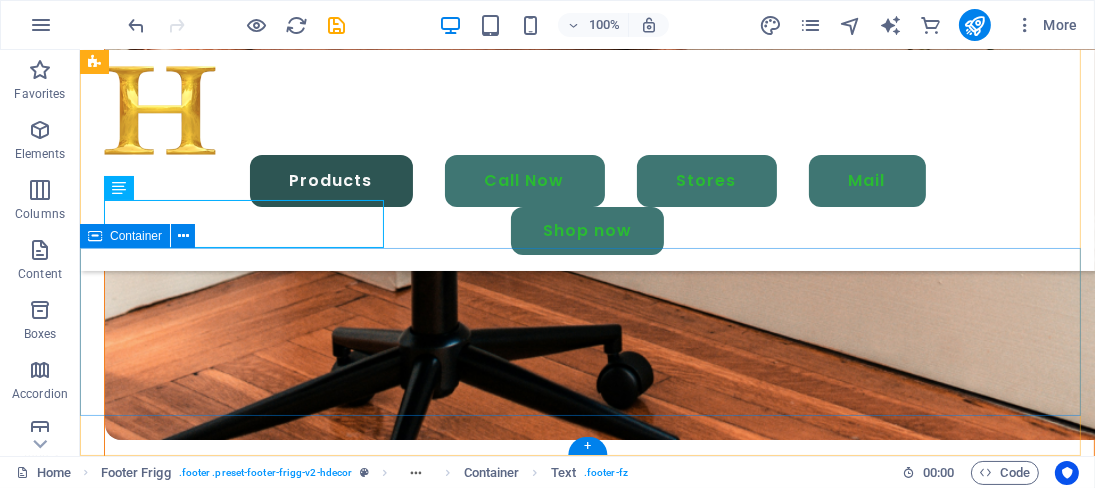 scroll, scrollTop: 6098, scrollLeft: 0, axis: vertical 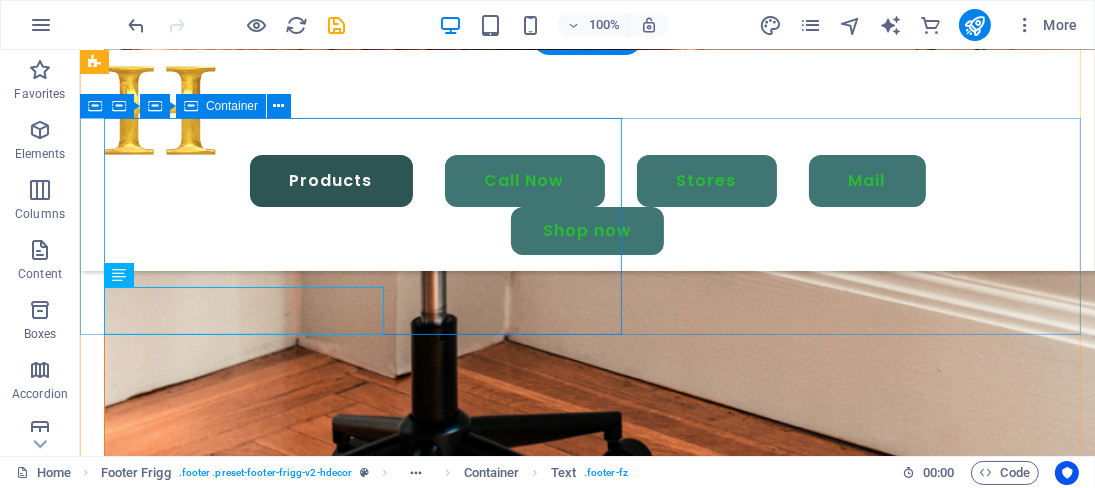 click on "Plot No. [NUMBER], Ground Floor, Sector [NUMBER], Vasundhara, Ghaziabad, [POSTAL_CODE]" at bounding box center [586, 7387] 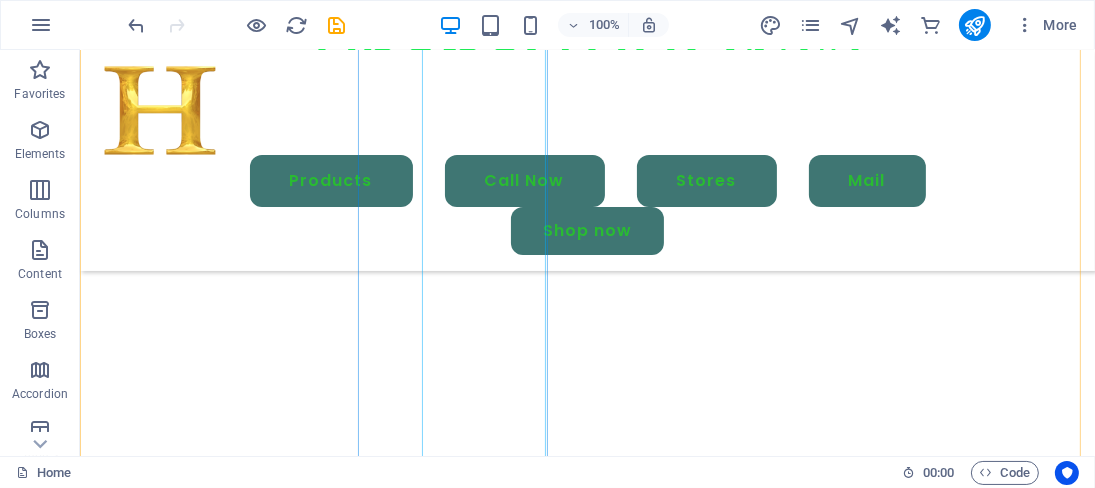 scroll, scrollTop: 1229, scrollLeft: 0, axis: vertical 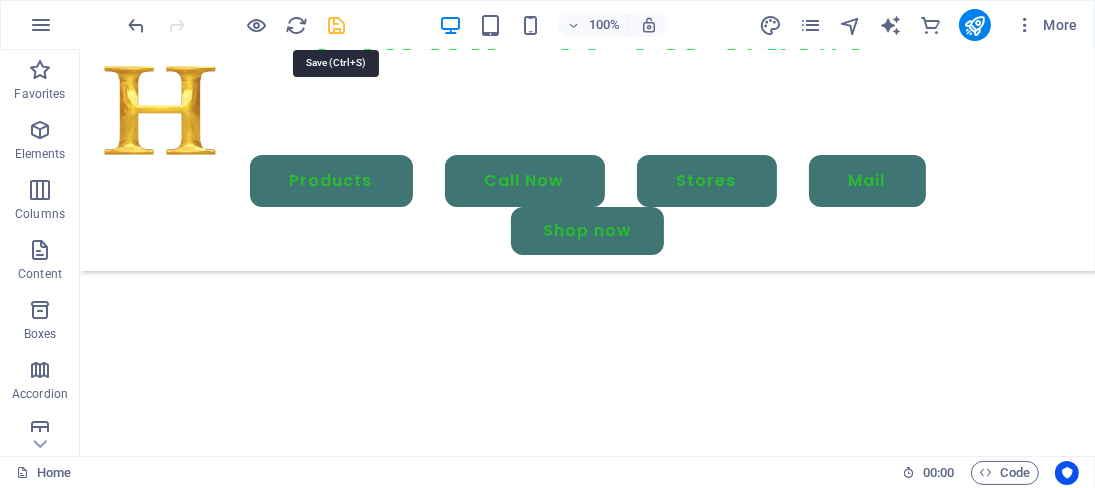 click at bounding box center [337, 25] 